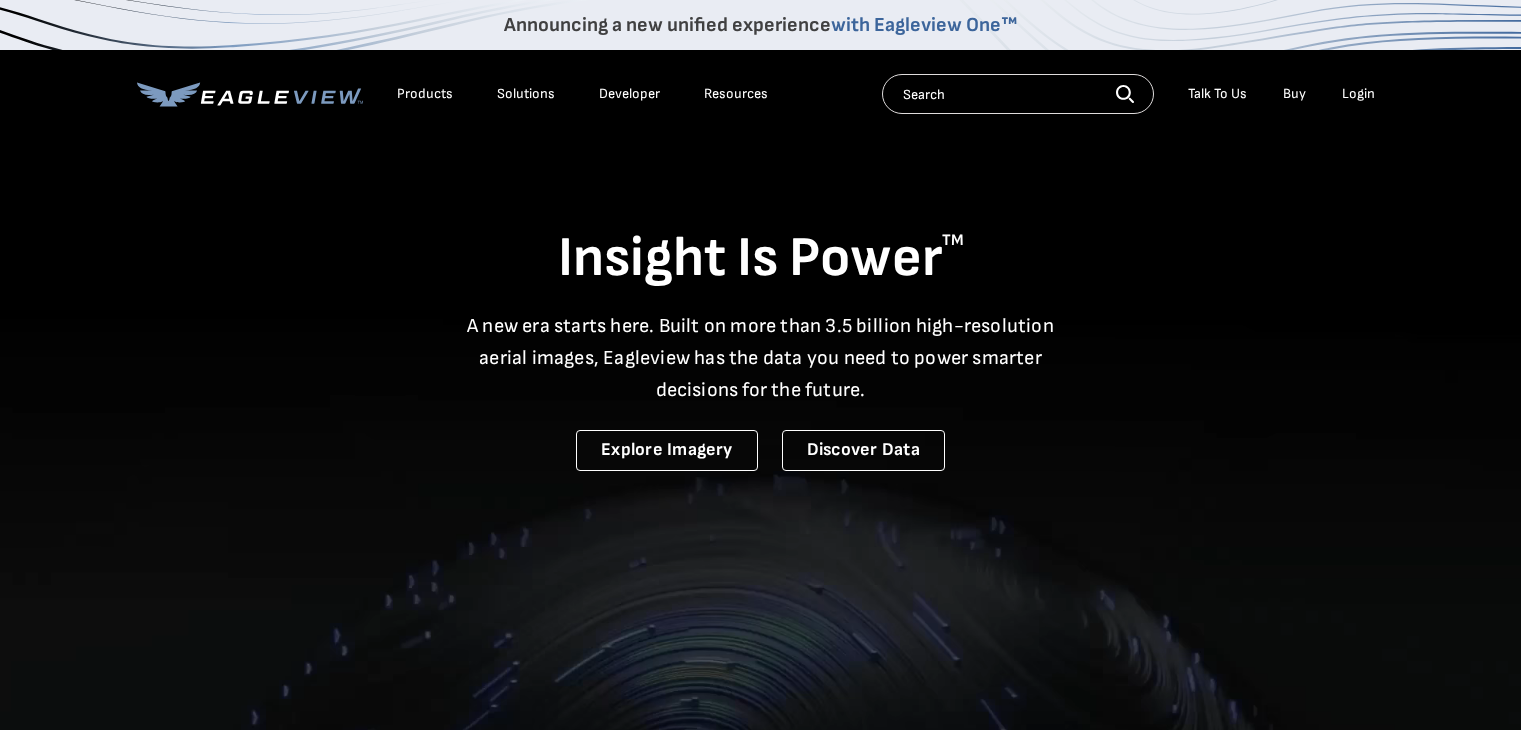 scroll, scrollTop: 0, scrollLeft: 0, axis: both 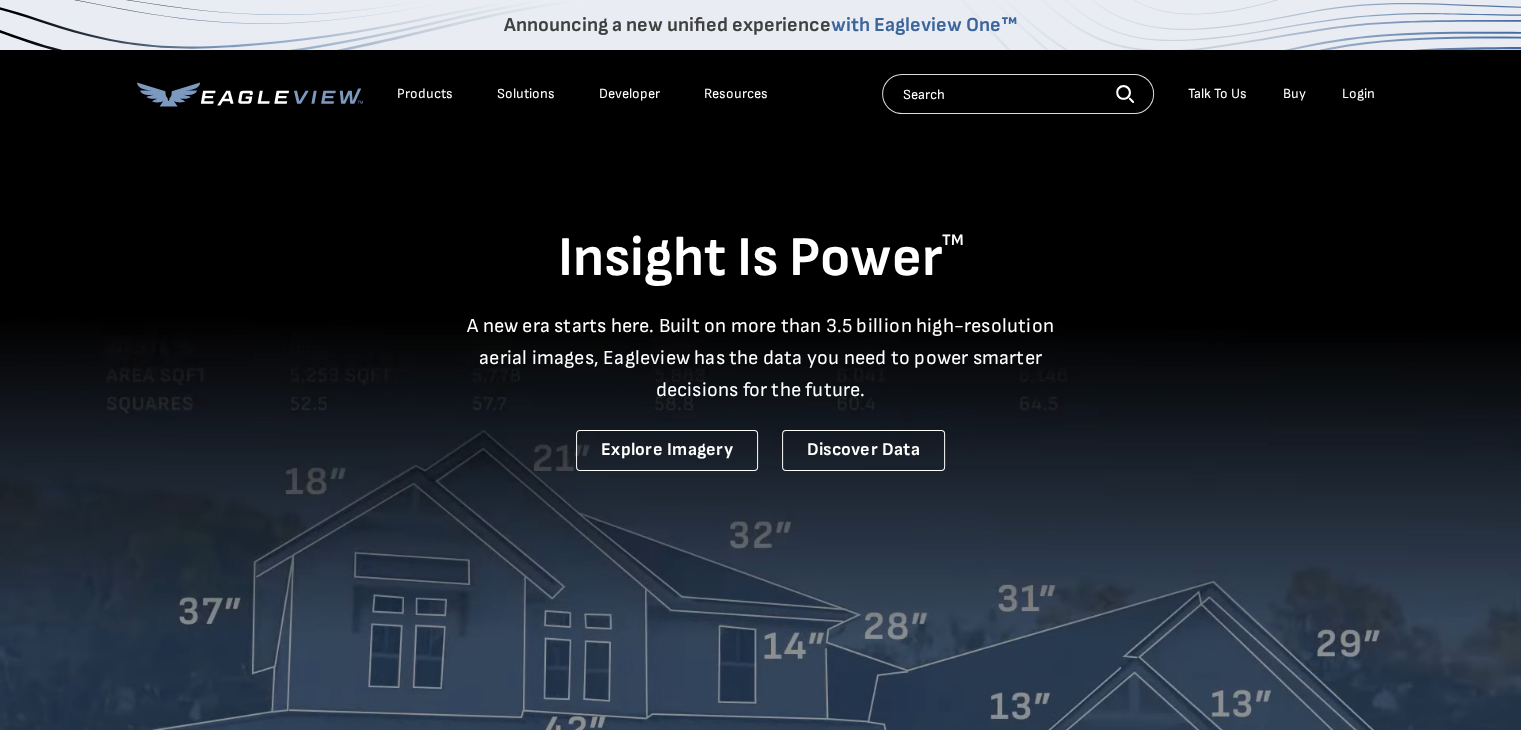 click on "Login" at bounding box center [1358, 94] 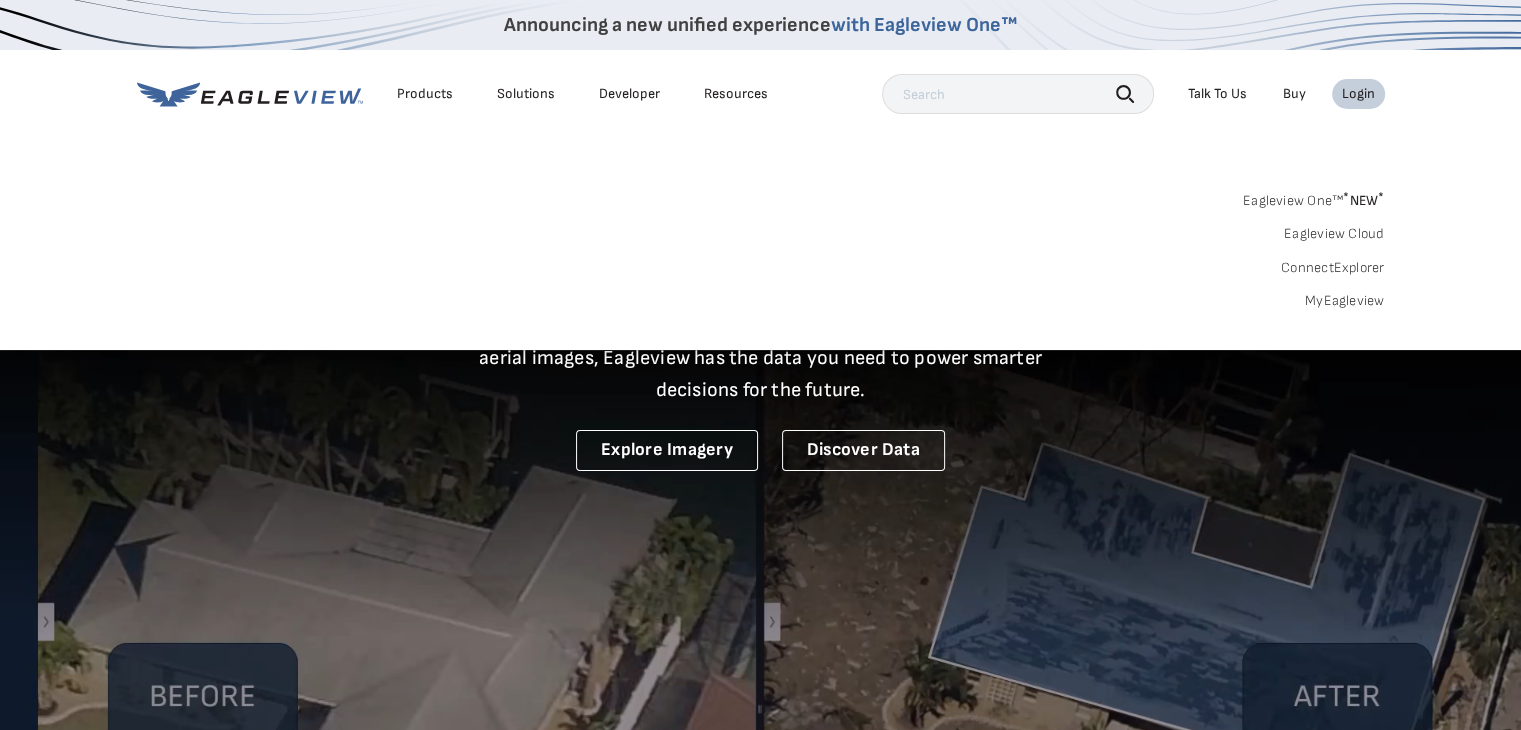 click on "MyEagleview" at bounding box center (1345, 301) 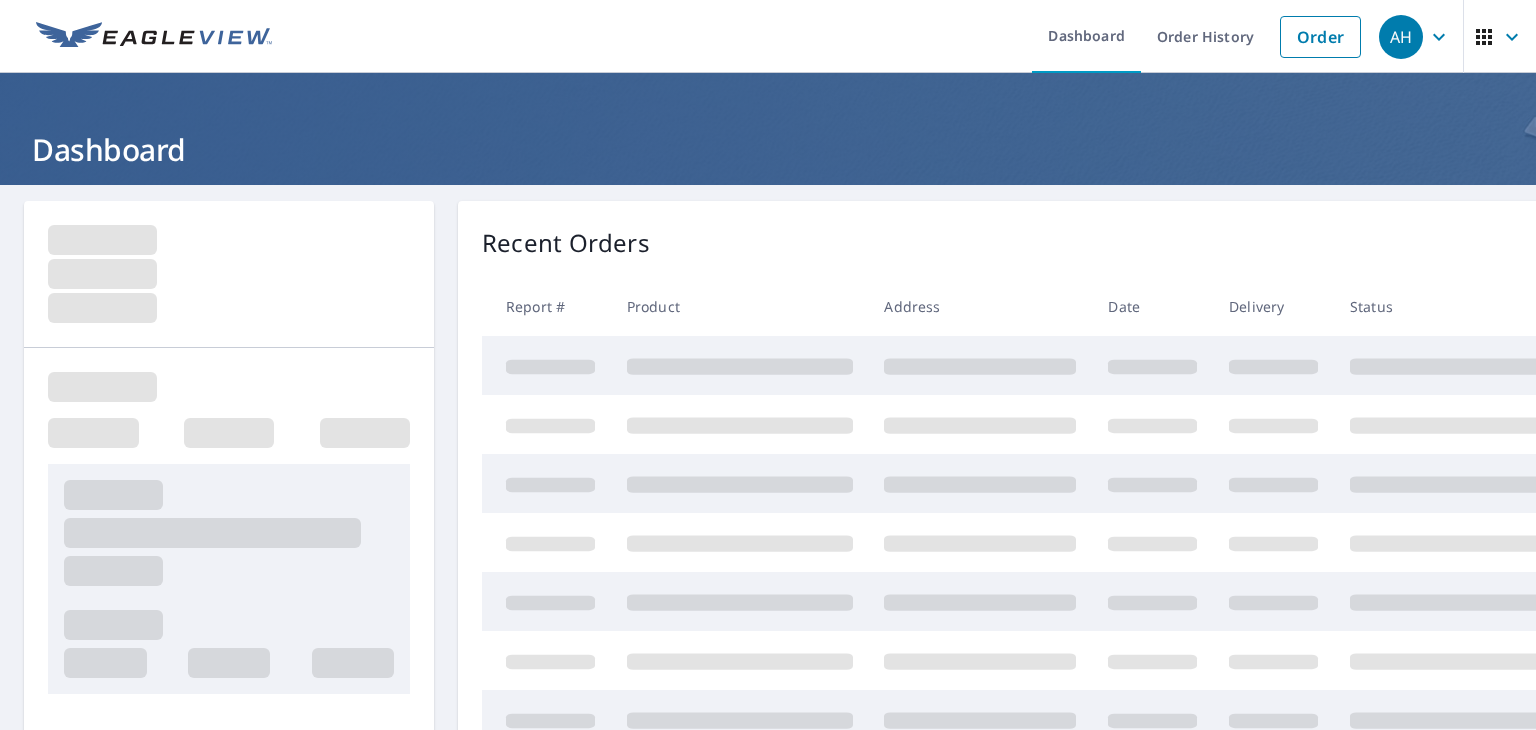 scroll, scrollTop: 0, scrollLeft: 0, axis: both 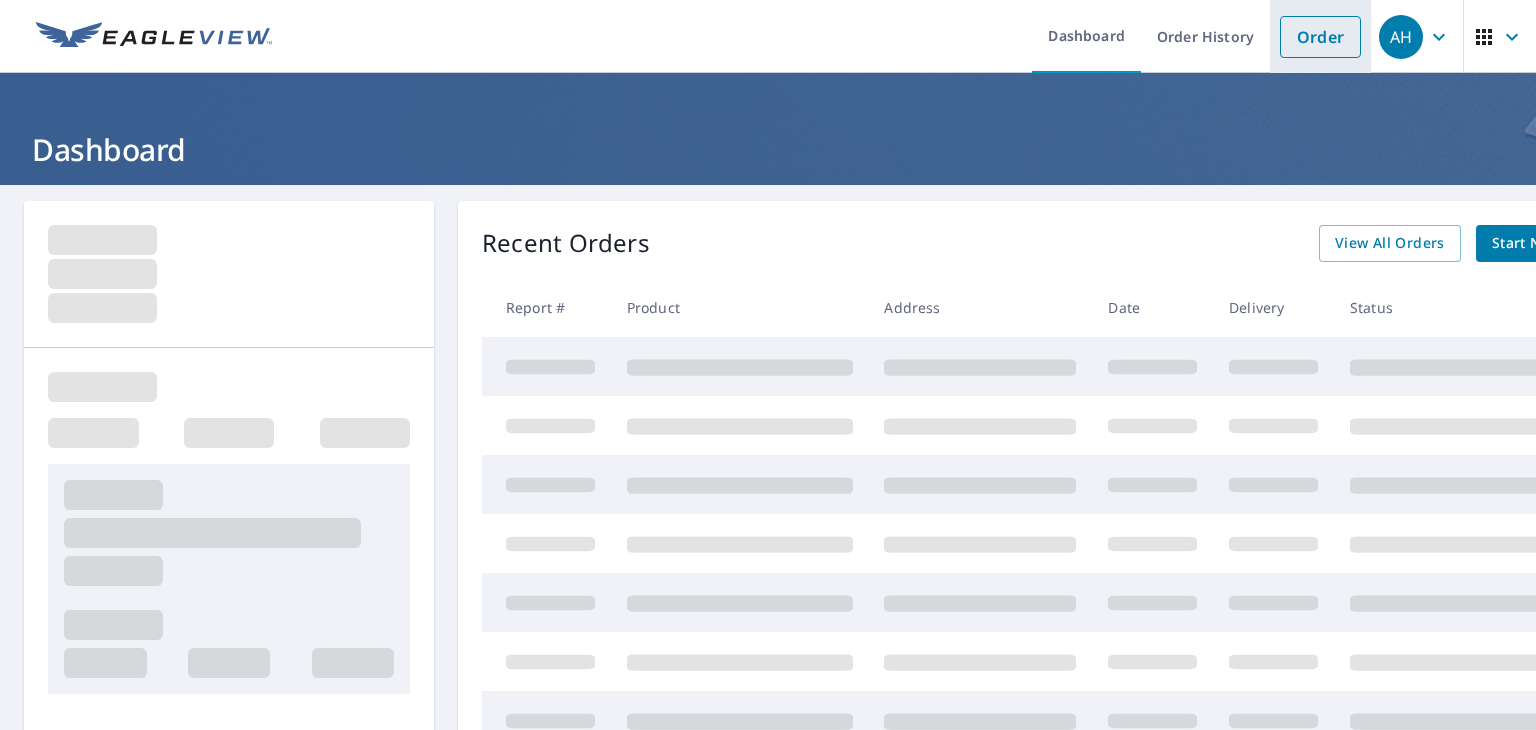 click on "Order" at bounding box center [1320, 37] 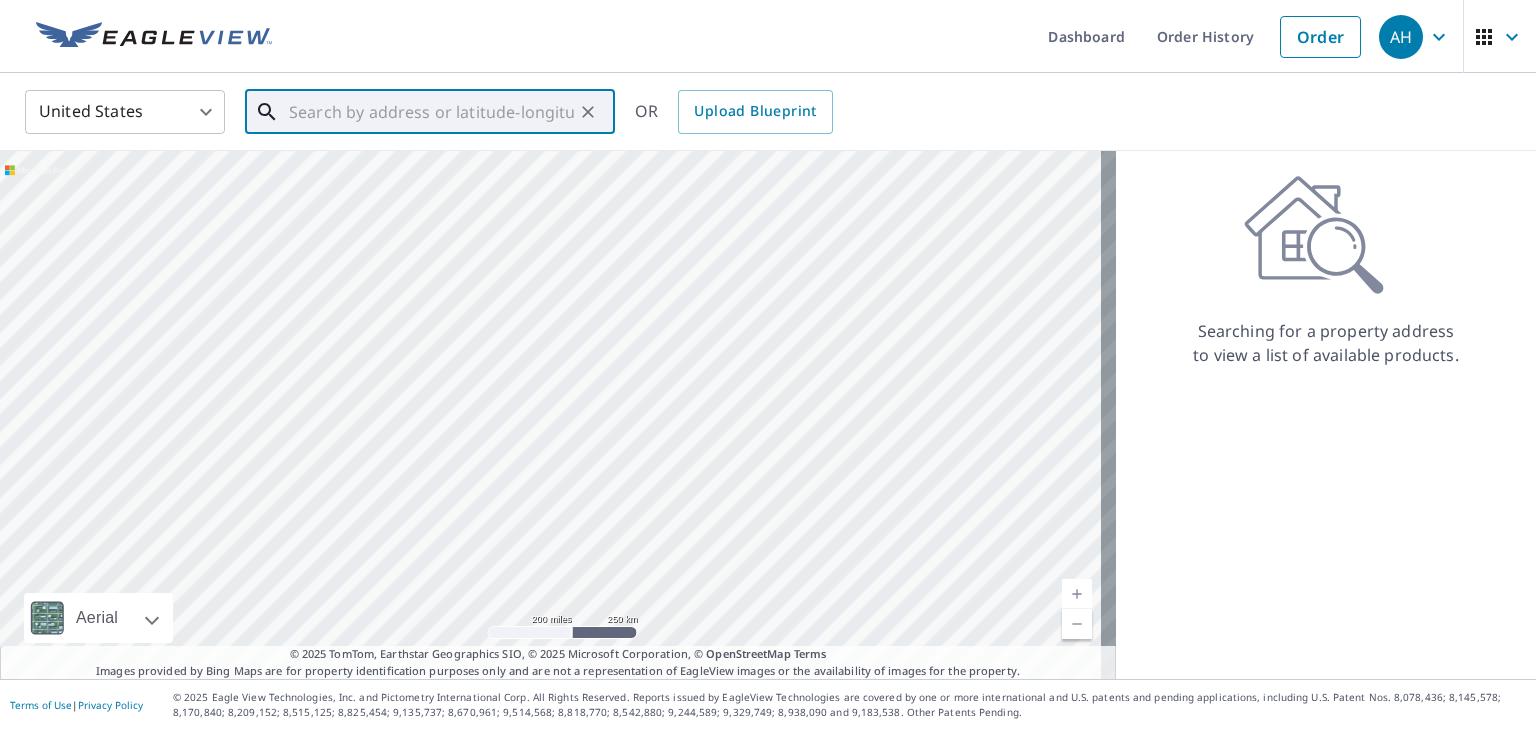 click at bounding box center [431, 112] 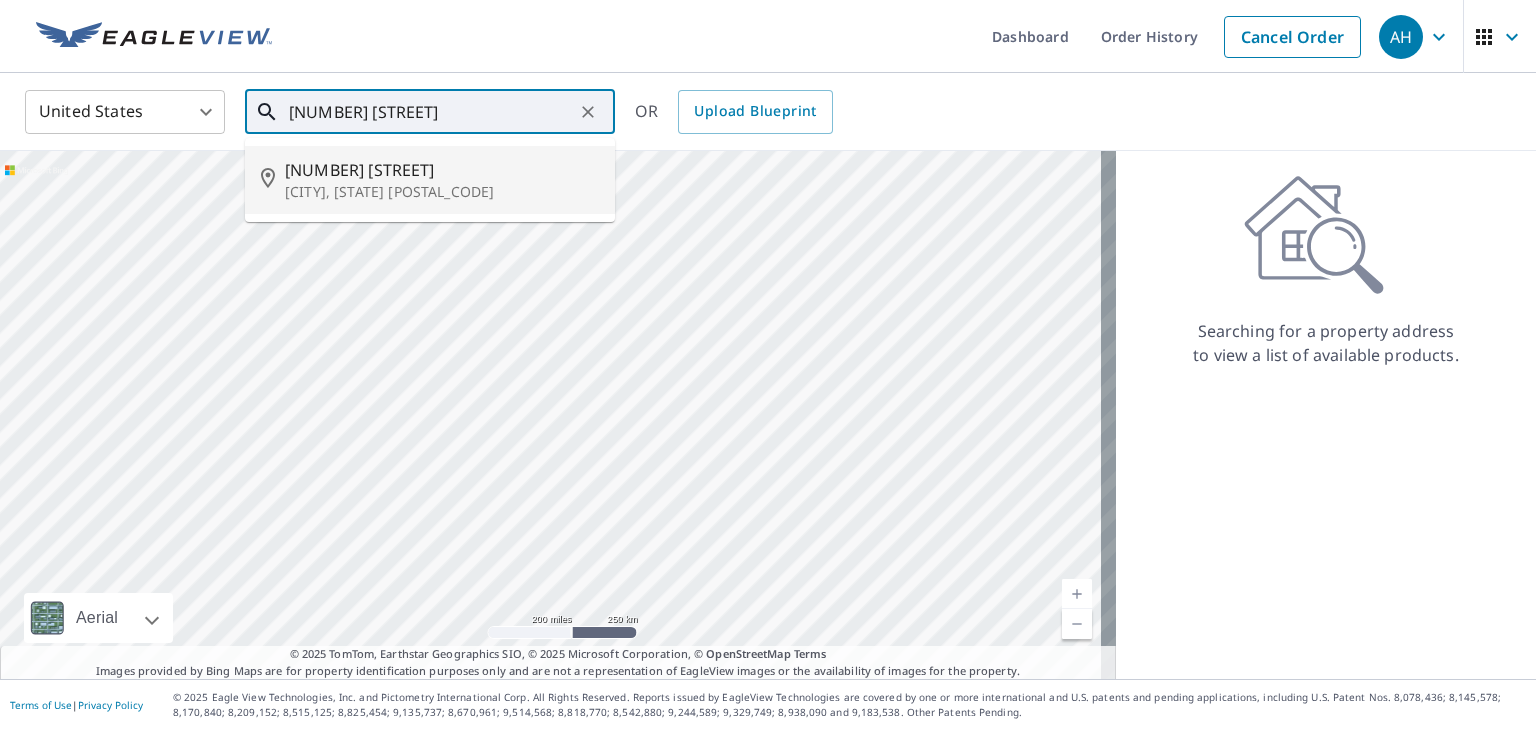 click on "[NUMBER] [STREET]" at bounding box center (442, 170) 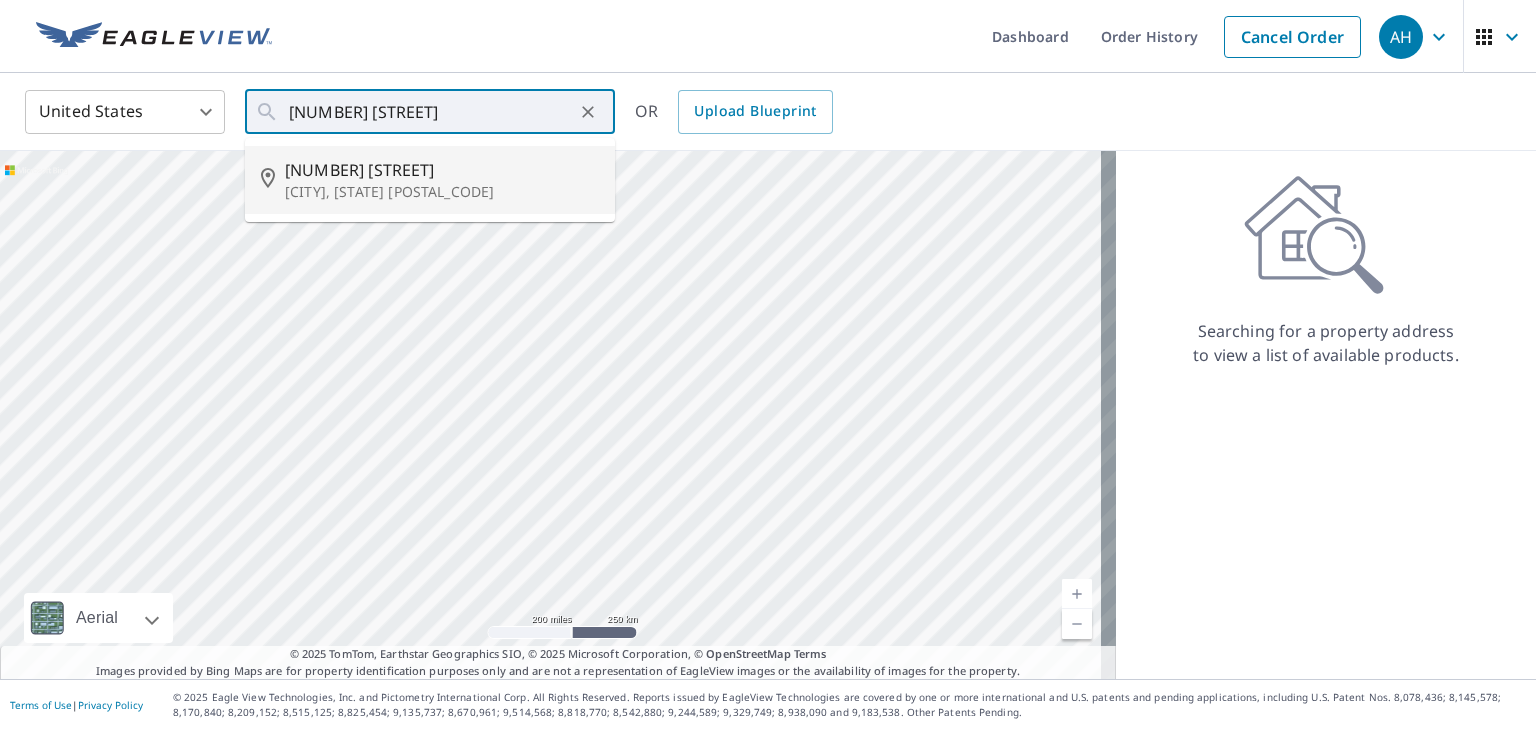 type on "5108 Bayport Lndg Suffolk, VA 23435" 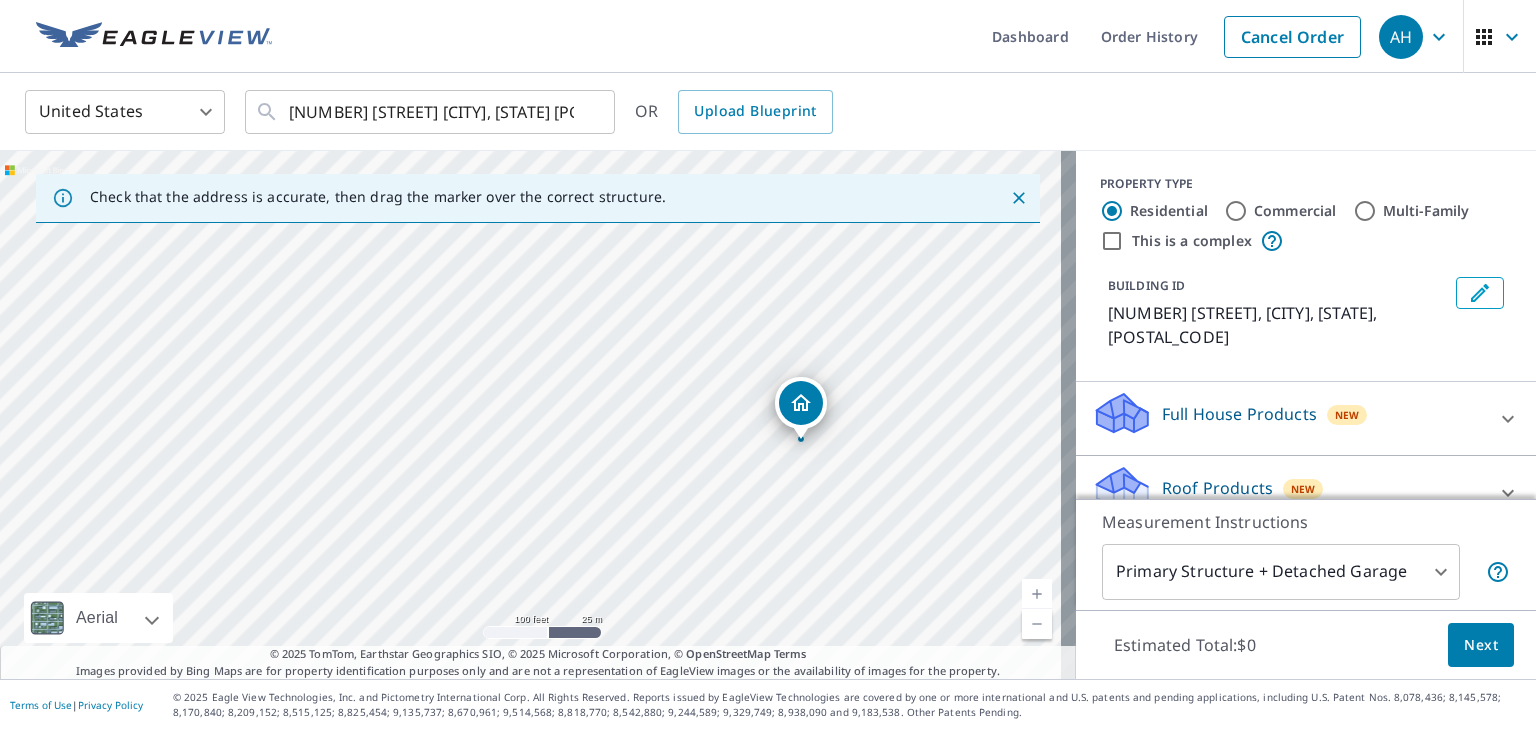 click on "5108 Bayport Lndg Suffolk, VA 23435" at bounding box center [538, 415] 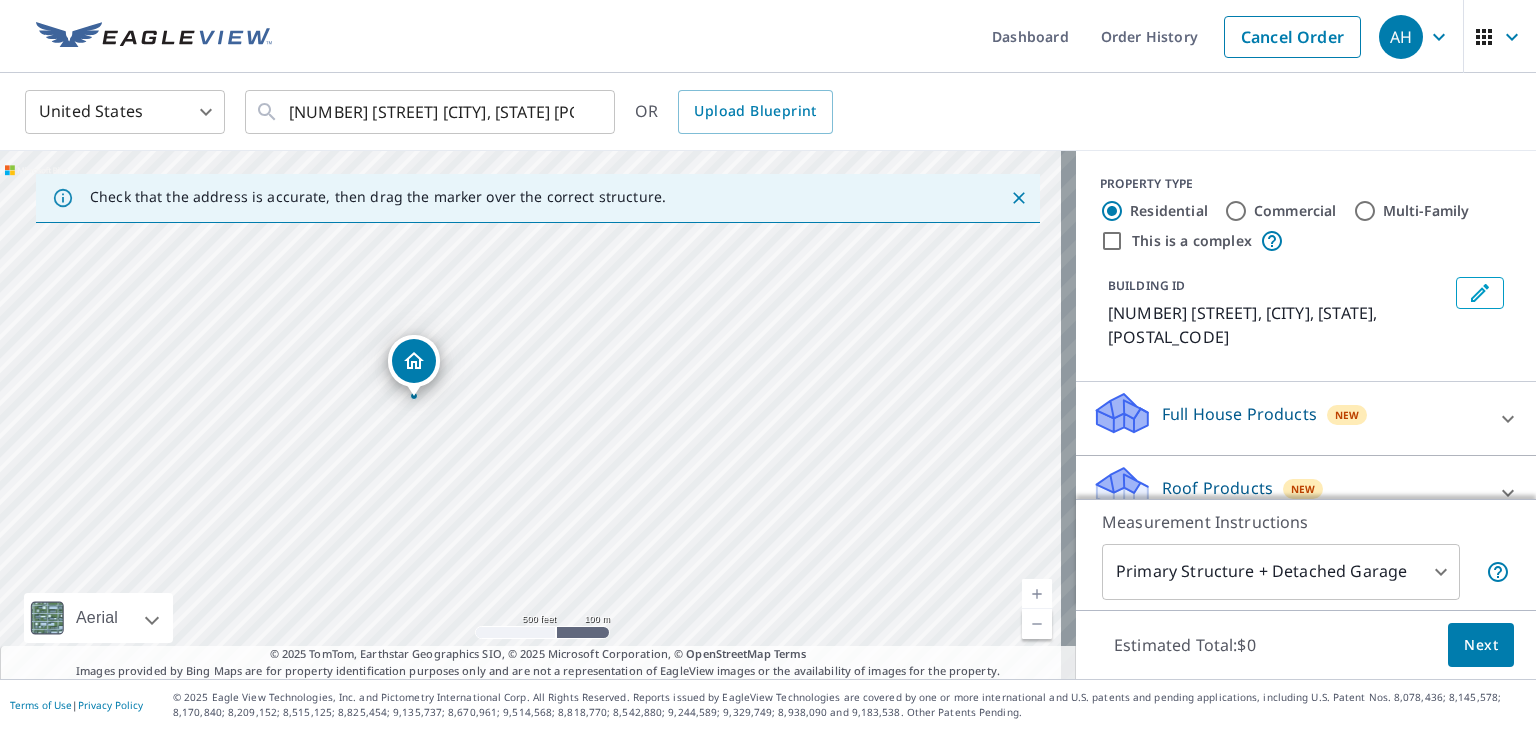 drag, startPoint x: 260, startPoint y: 387, endPoint x: 444, endPoint y: 445, distance: 192.92485 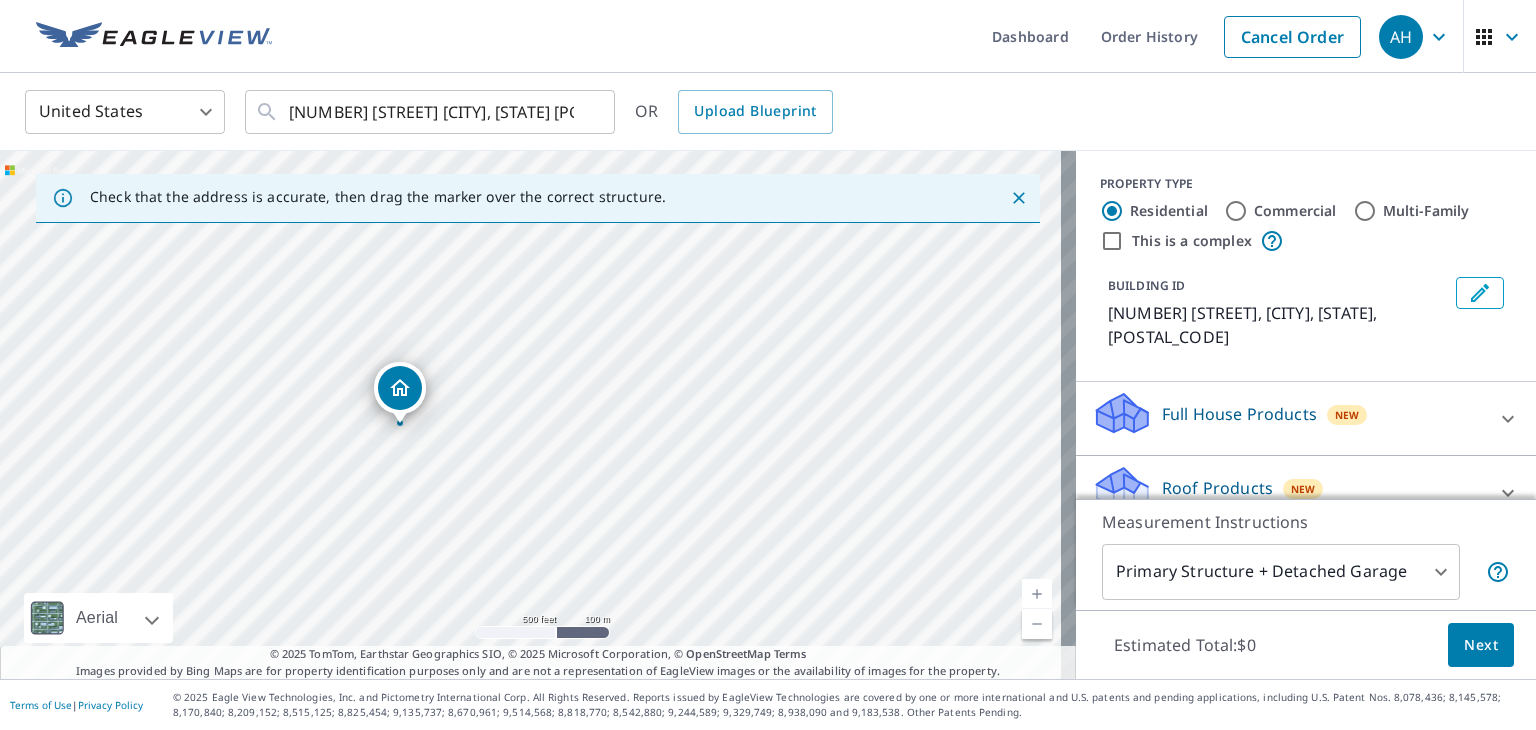 drag, startPoint x: 574, startPoint y: 328, endPoint x: 462, endPoint y: 301, distance: 115.2085 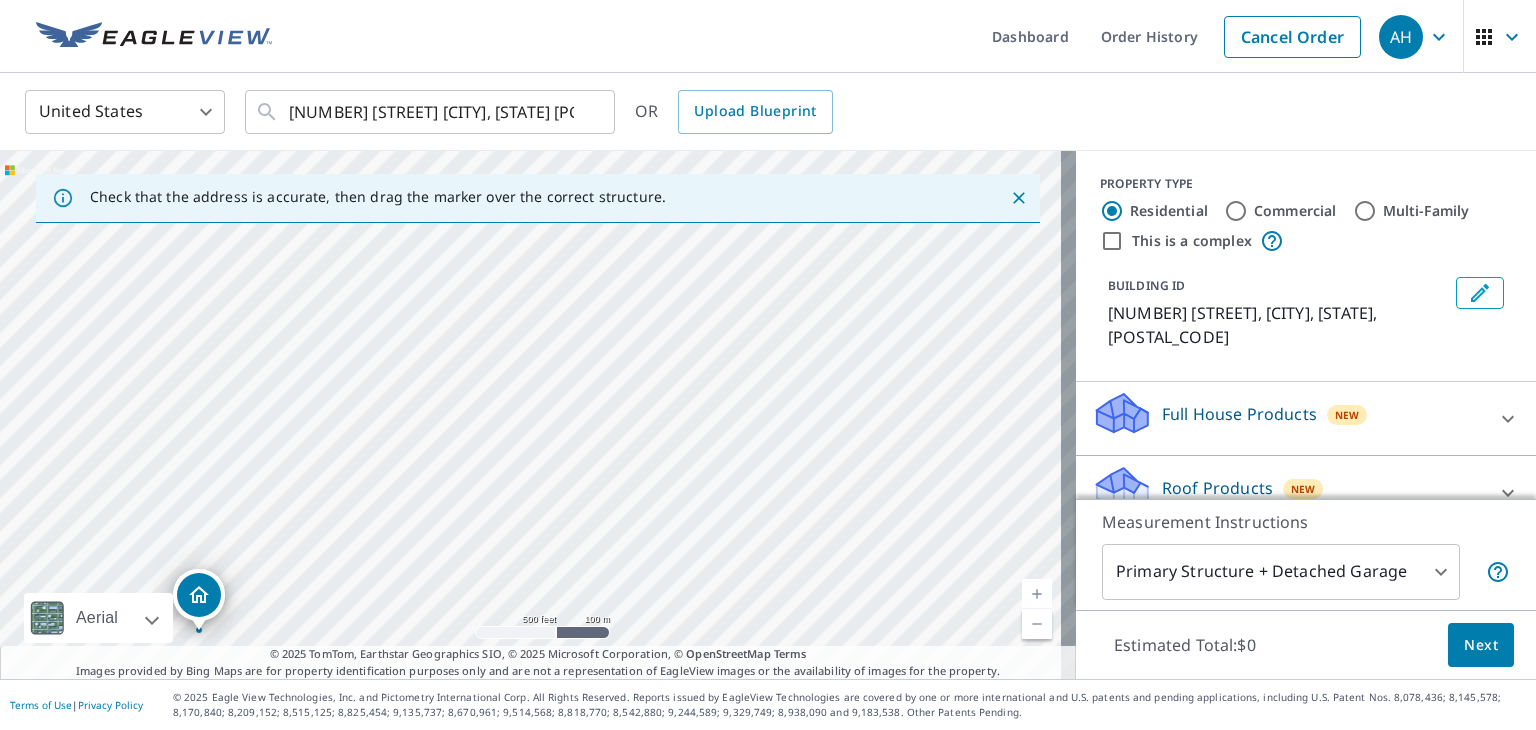 drag, startPoint x: 857, startPoint y: 430, endPoint x: 655, endPoint y: 753, distance: 380.96326 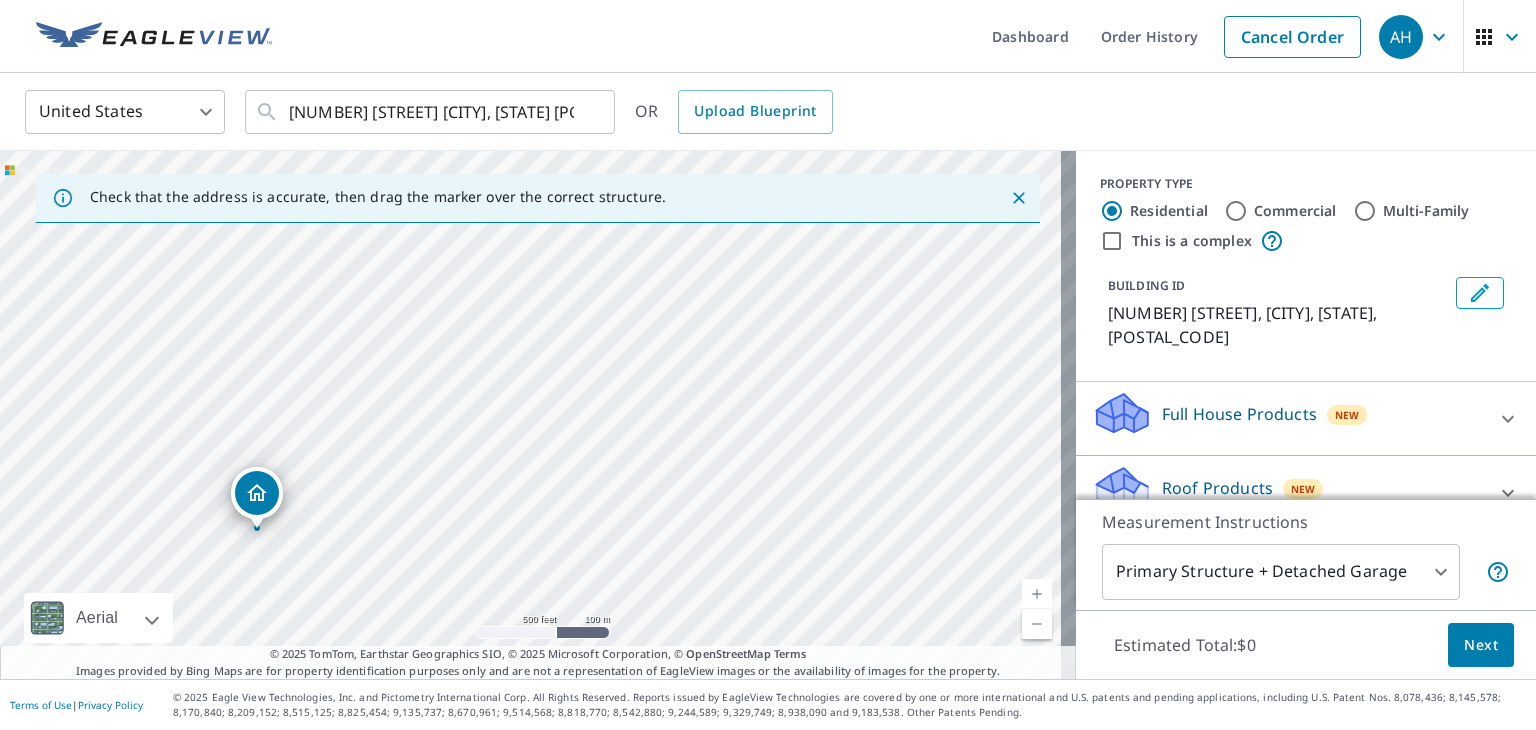 click on "5108 Bayport Lndg Suffolk, VA 23435" at bounding box center (538, 415) 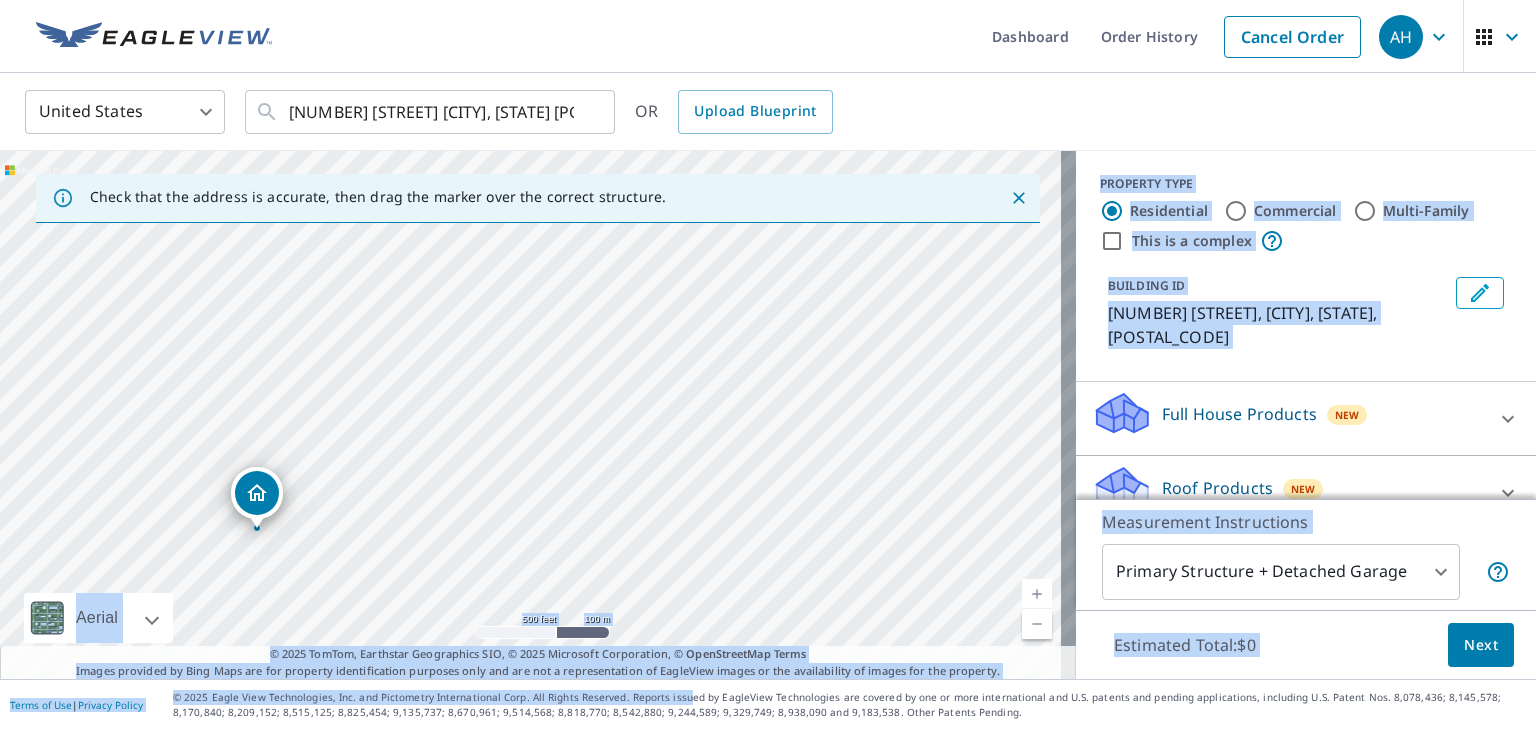 drag, startPoint x: 676, startPoint y: 689, endPoint x: 755, endPoint y: 471, distance: 231.8728 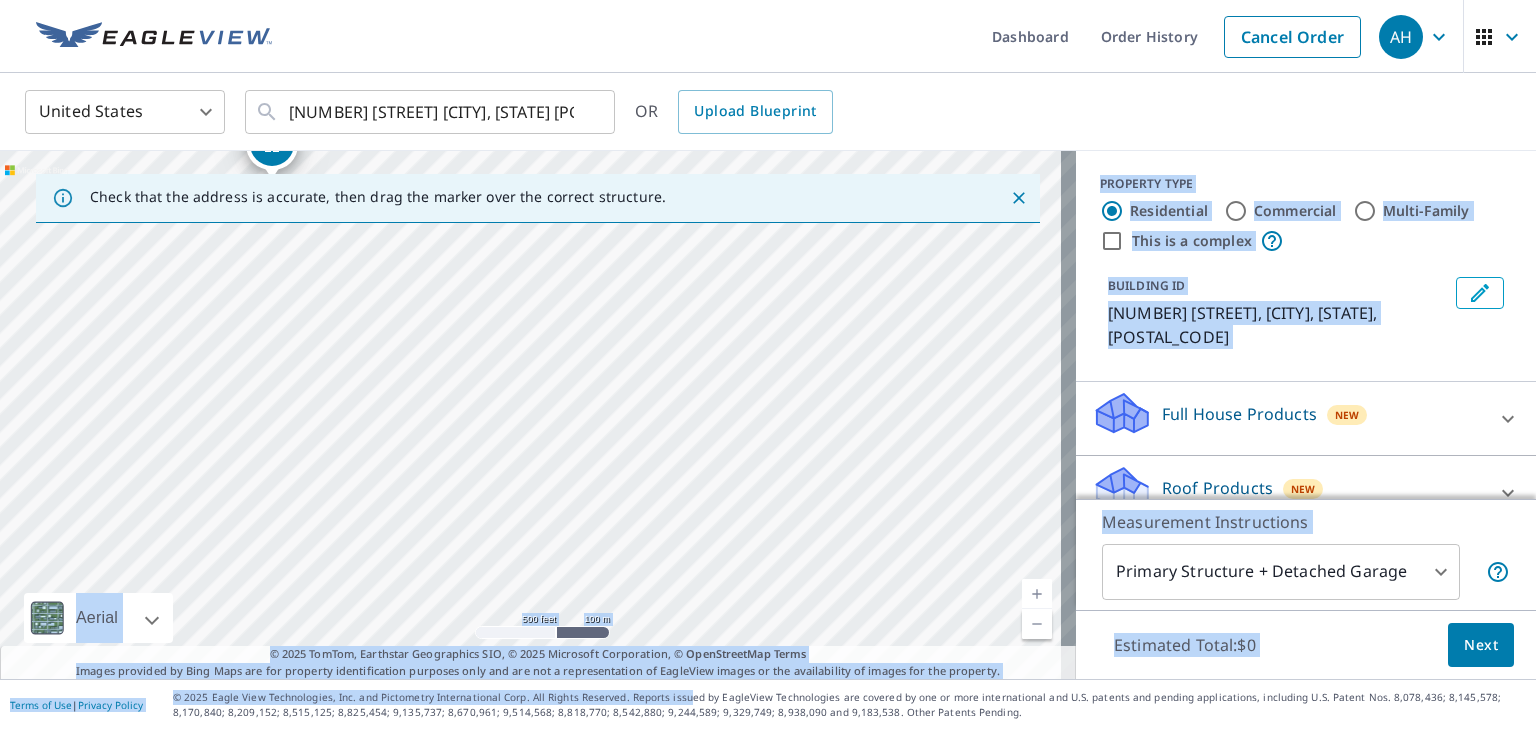 drag, startPoint x: 756, startPoint y: 577, endPoint x: 764, endPoint y: 201, distance: 376.08508 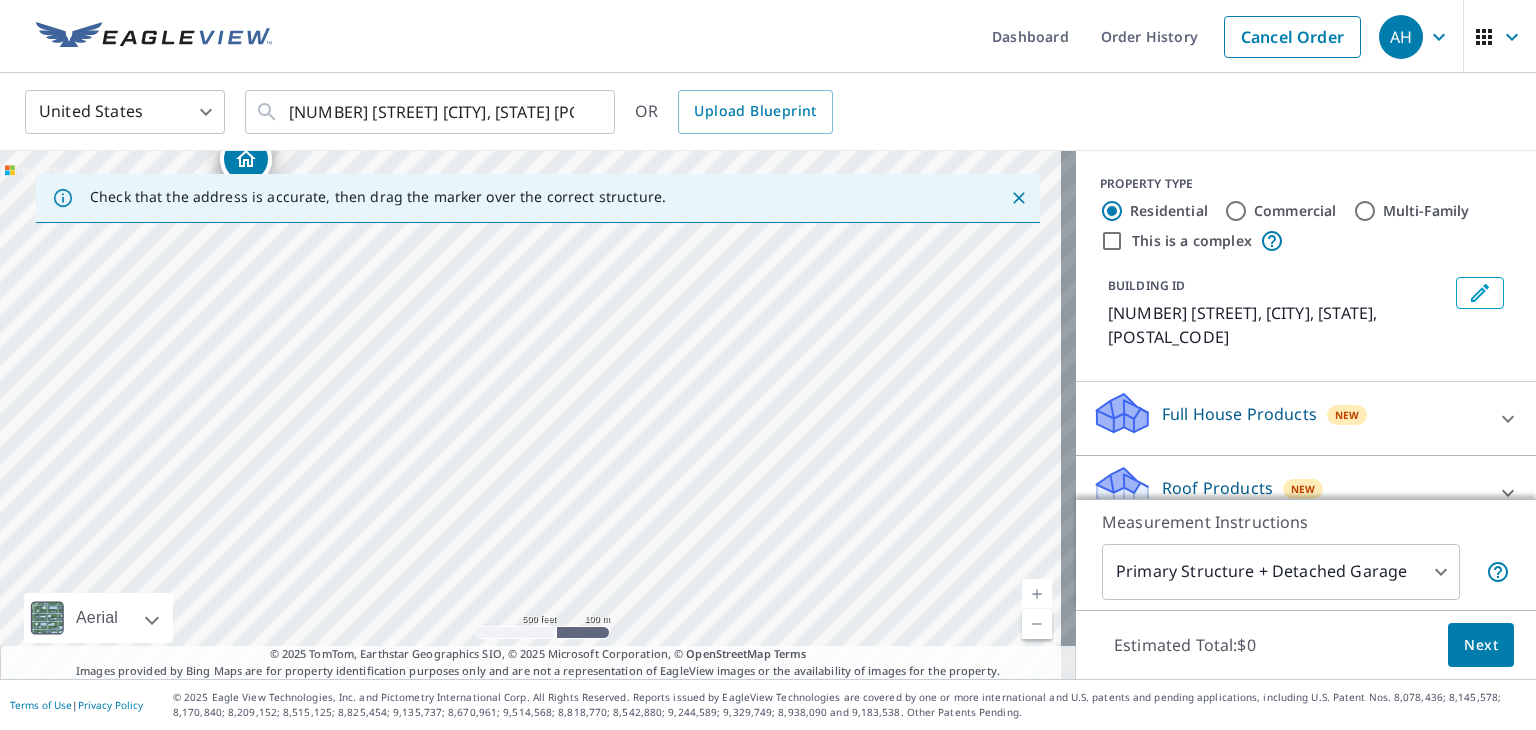 click on "Check that the address is accurate, then drag the marker over the correct structure." at bounding box center [538, 198] 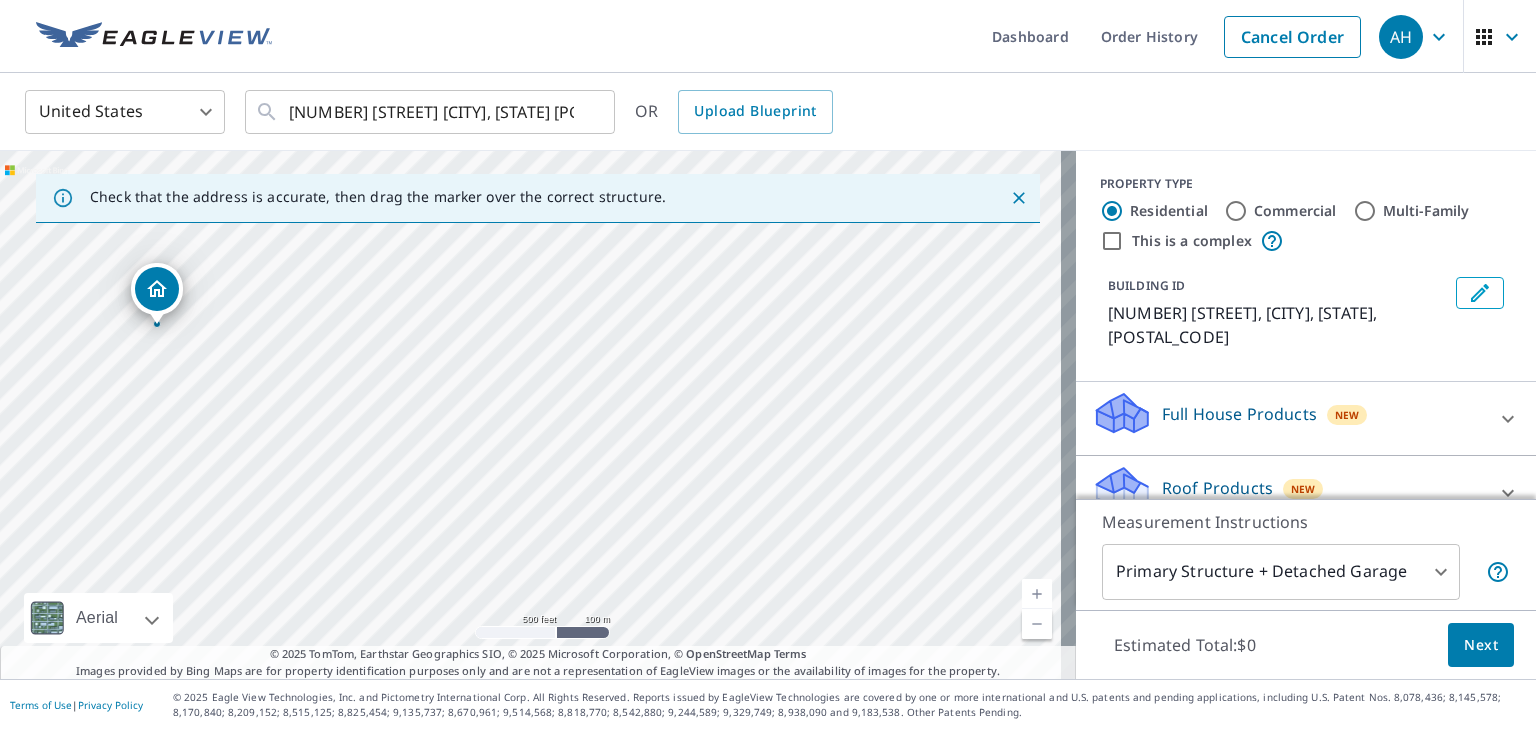 drag, startPoint x: 616, startPoint y: 550, endPoint x: 673, endPoint y: 327, distance: 230.16951 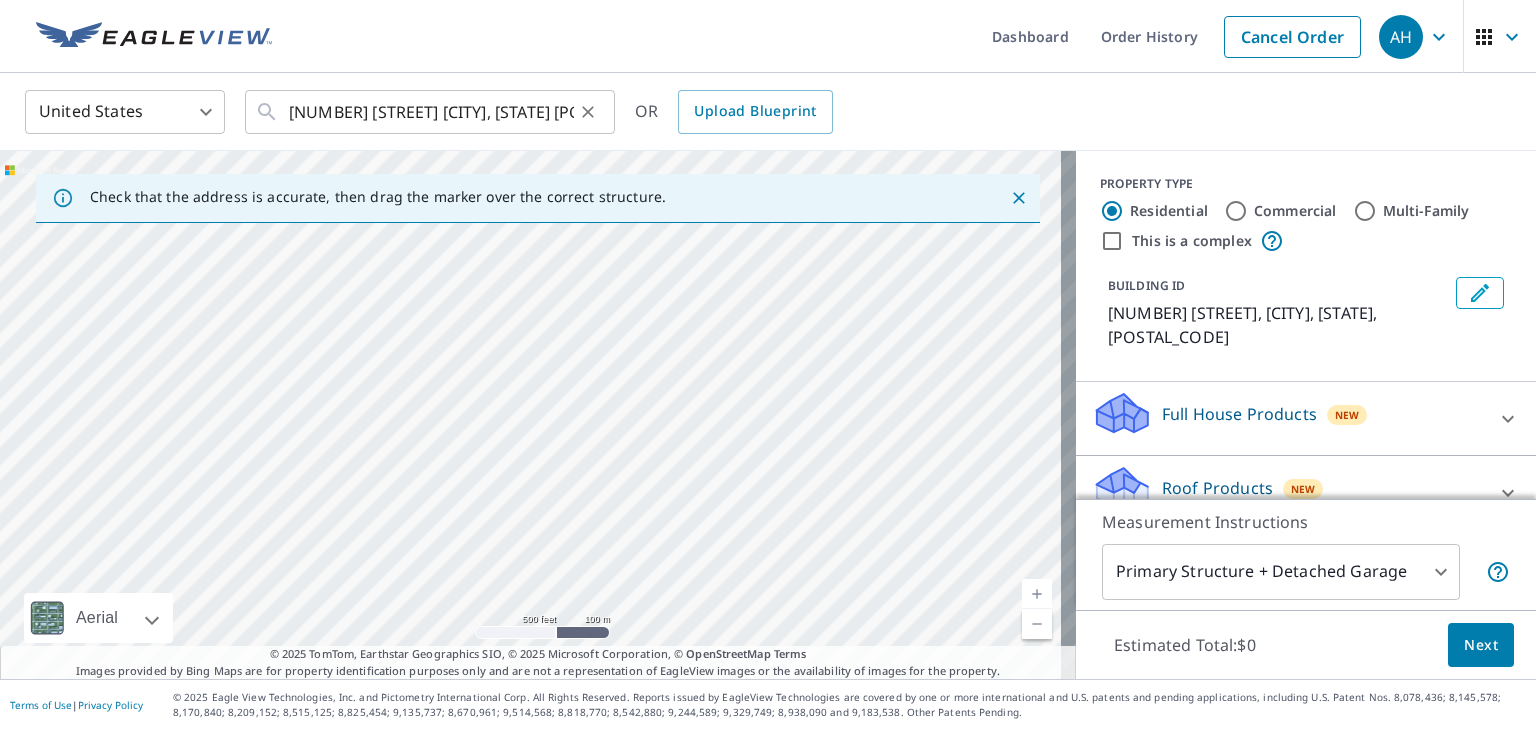 drag, startPoint x: 627, startPoint y: 519, endPoint x: 600, endPoint y: 99, distance: 420.86697 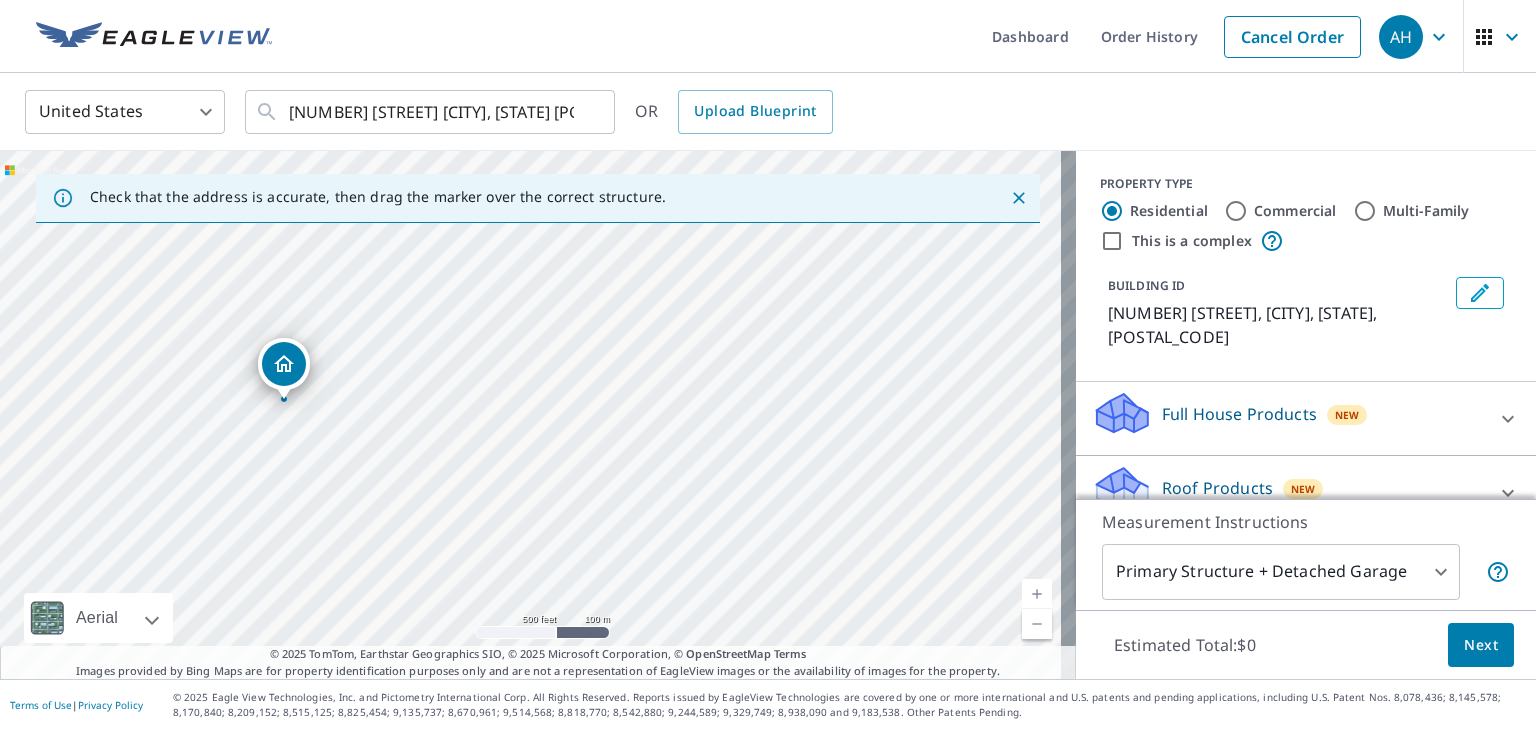 click on "5108 Bayport Lndg Suffolk, VA 23435" at bounding box center [538, 415] 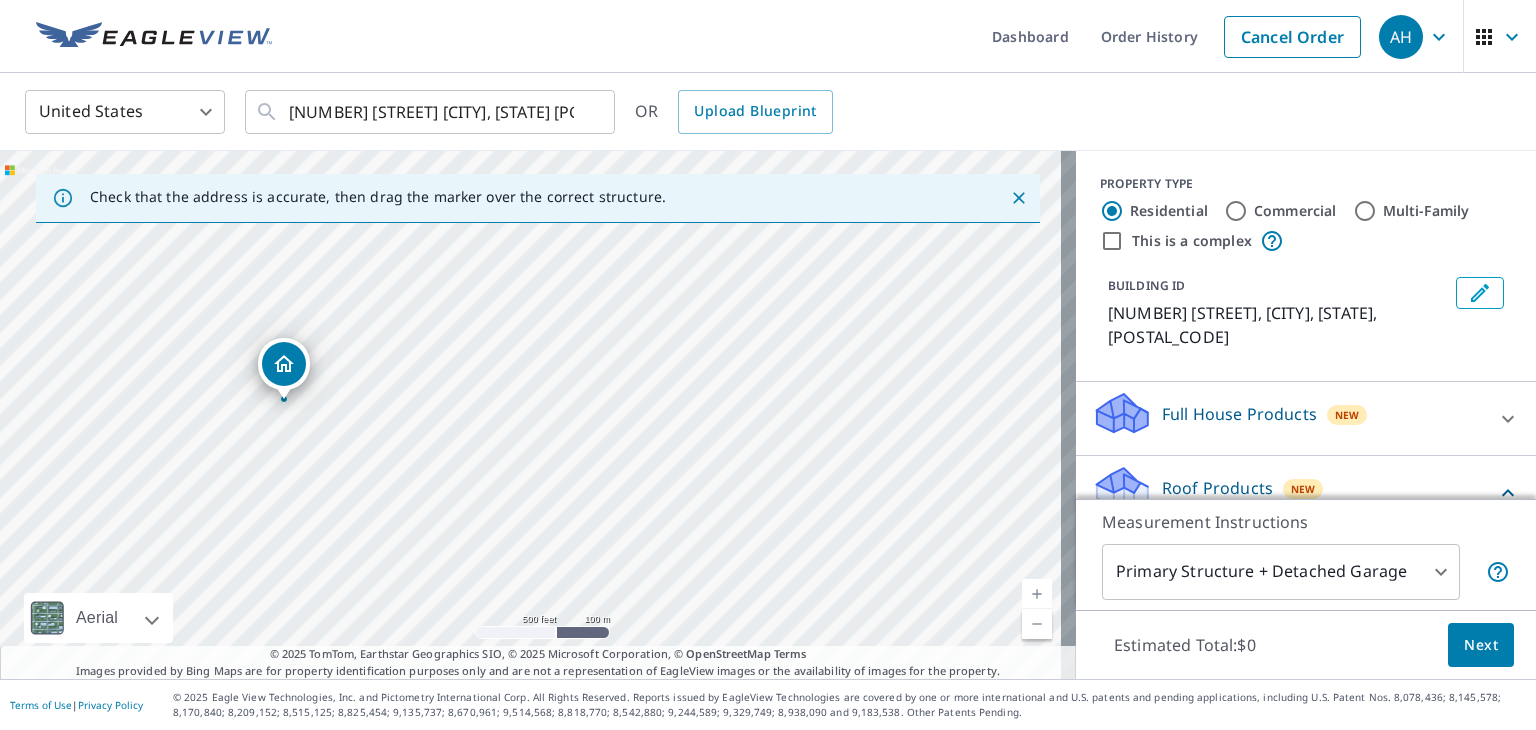 click 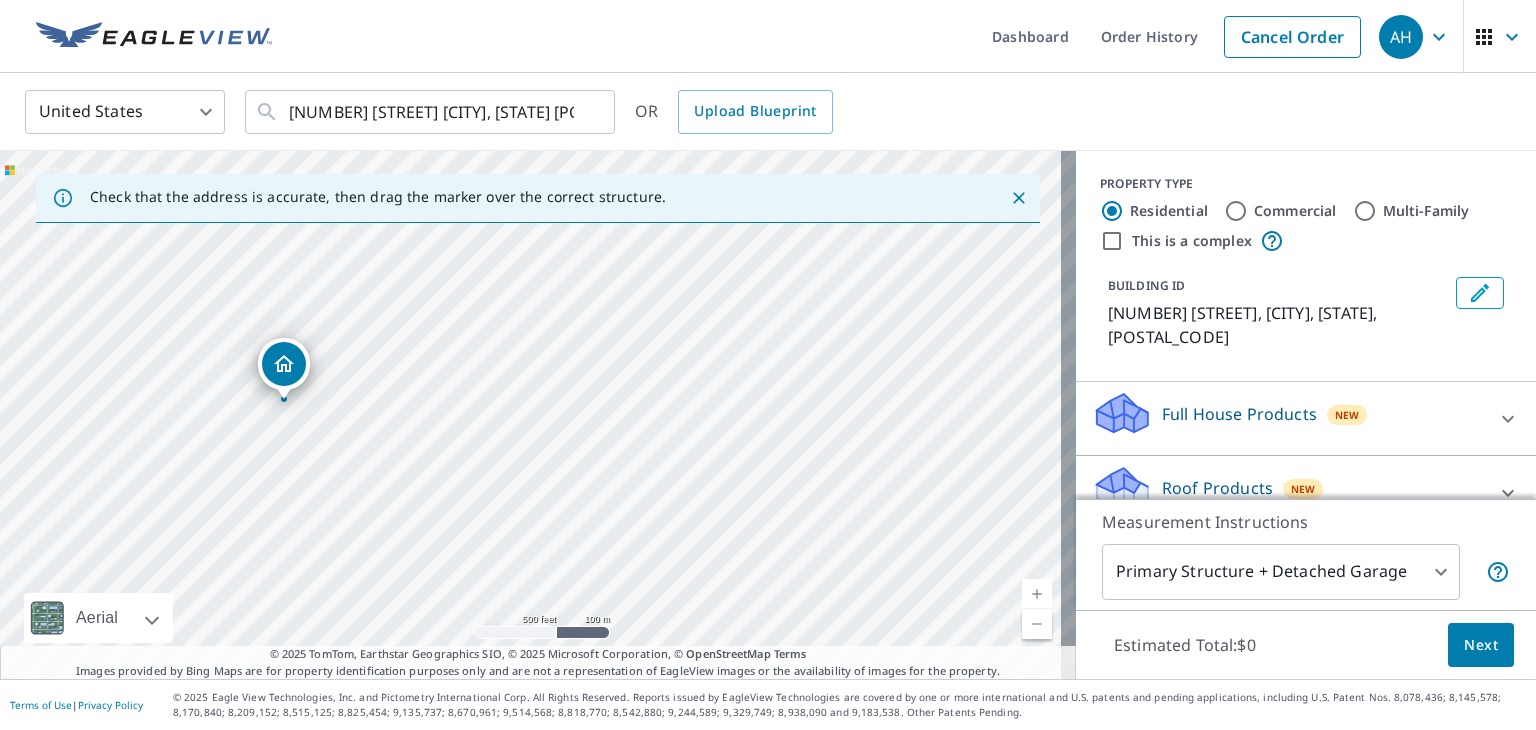 scroll, scrollTop: 154, scrollLeft: 0, axis: vertical 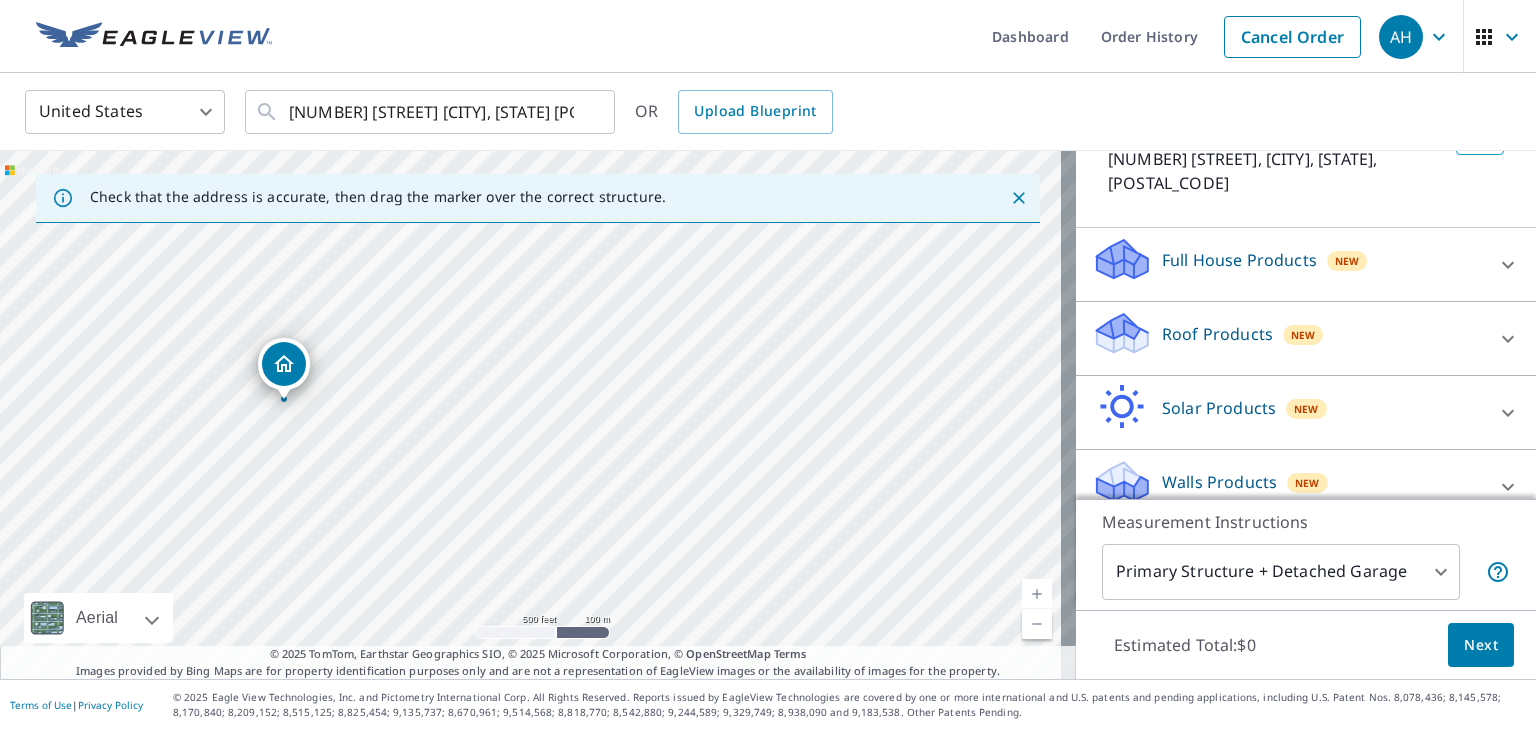 click on "Roof Products New" at bounding box center [1288, 338] 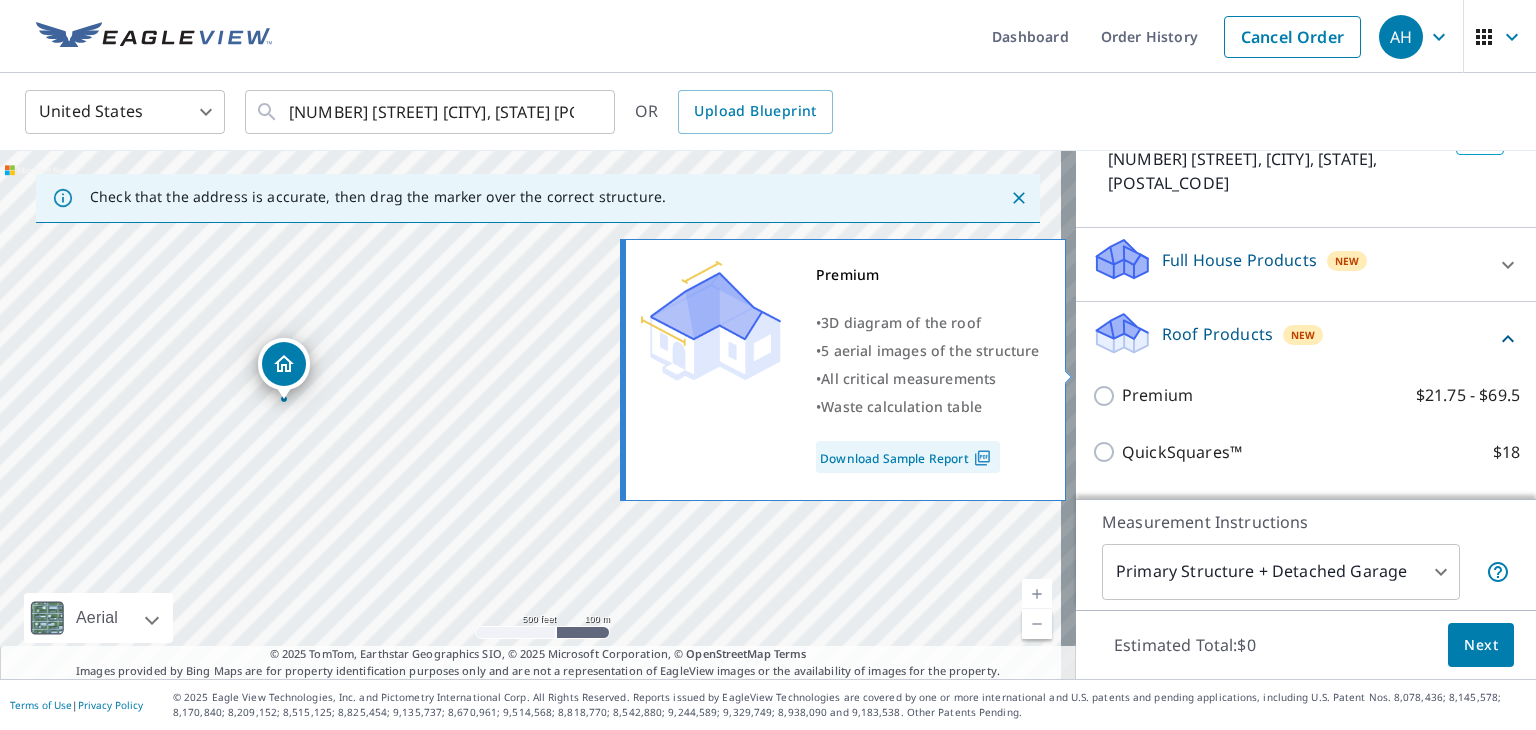 click on "Premium $21.75 - $69.5" at bounding box center [1107, 396] 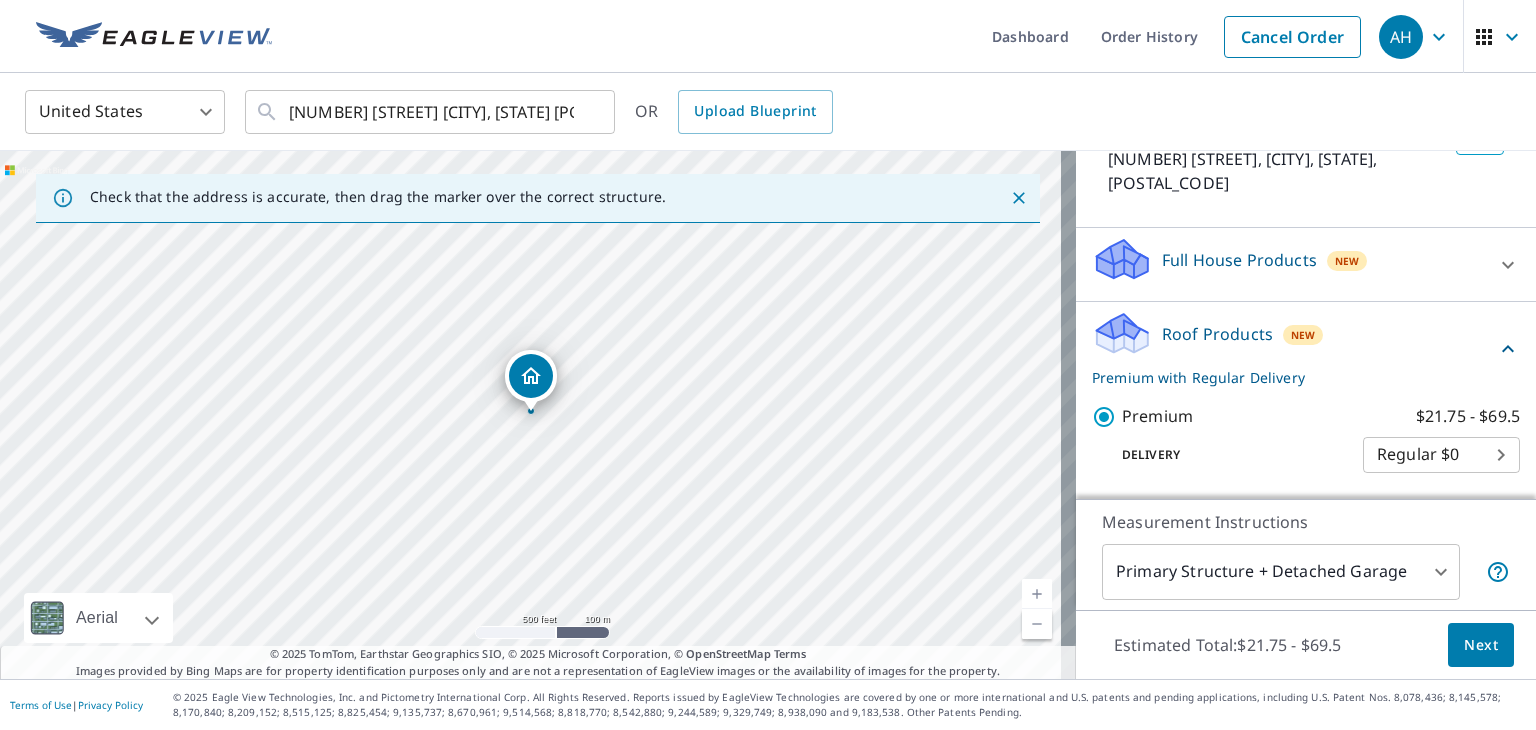 click on "Next" at bounding box center (1481, 645) 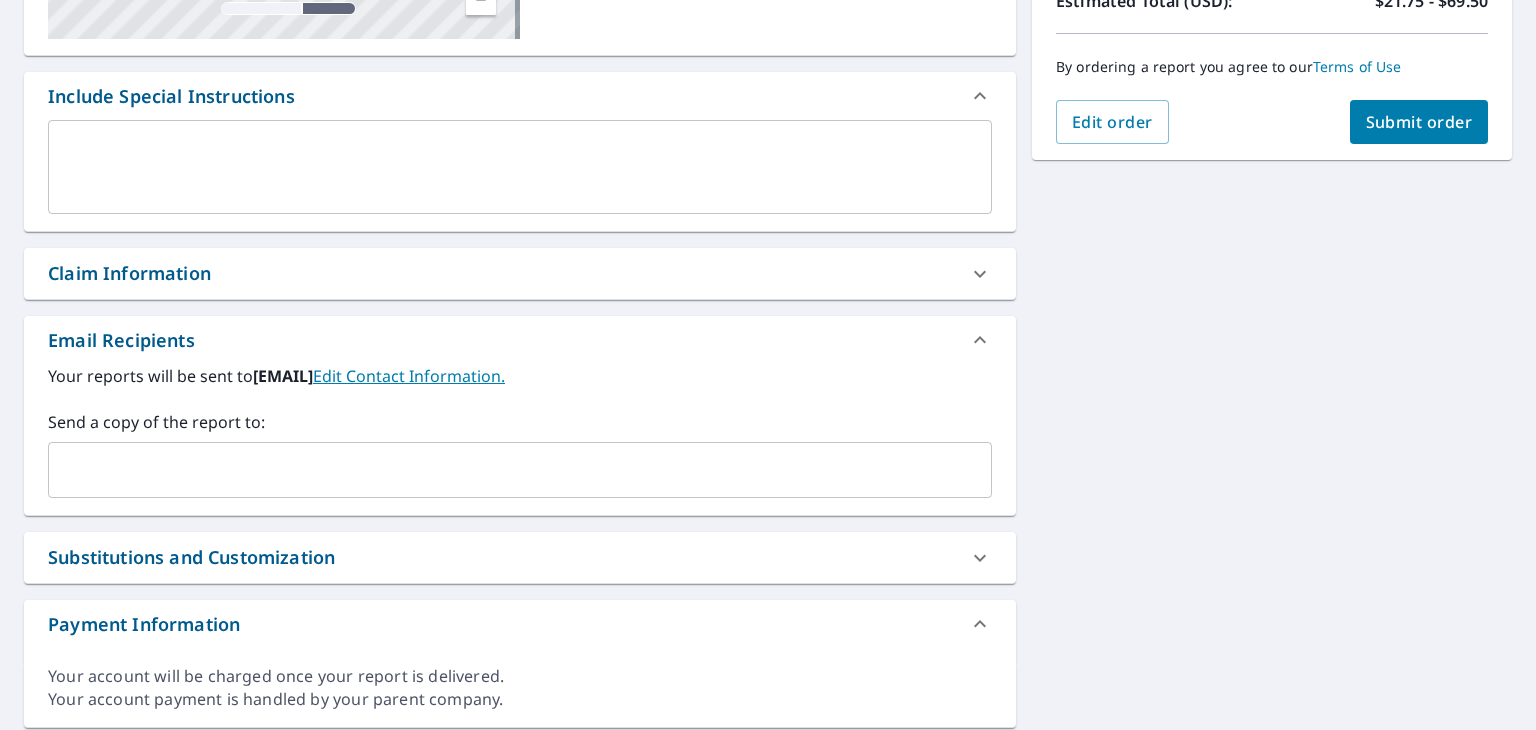 scroll, scrollTop: 541, scrollLeft: 0, axis: vertical 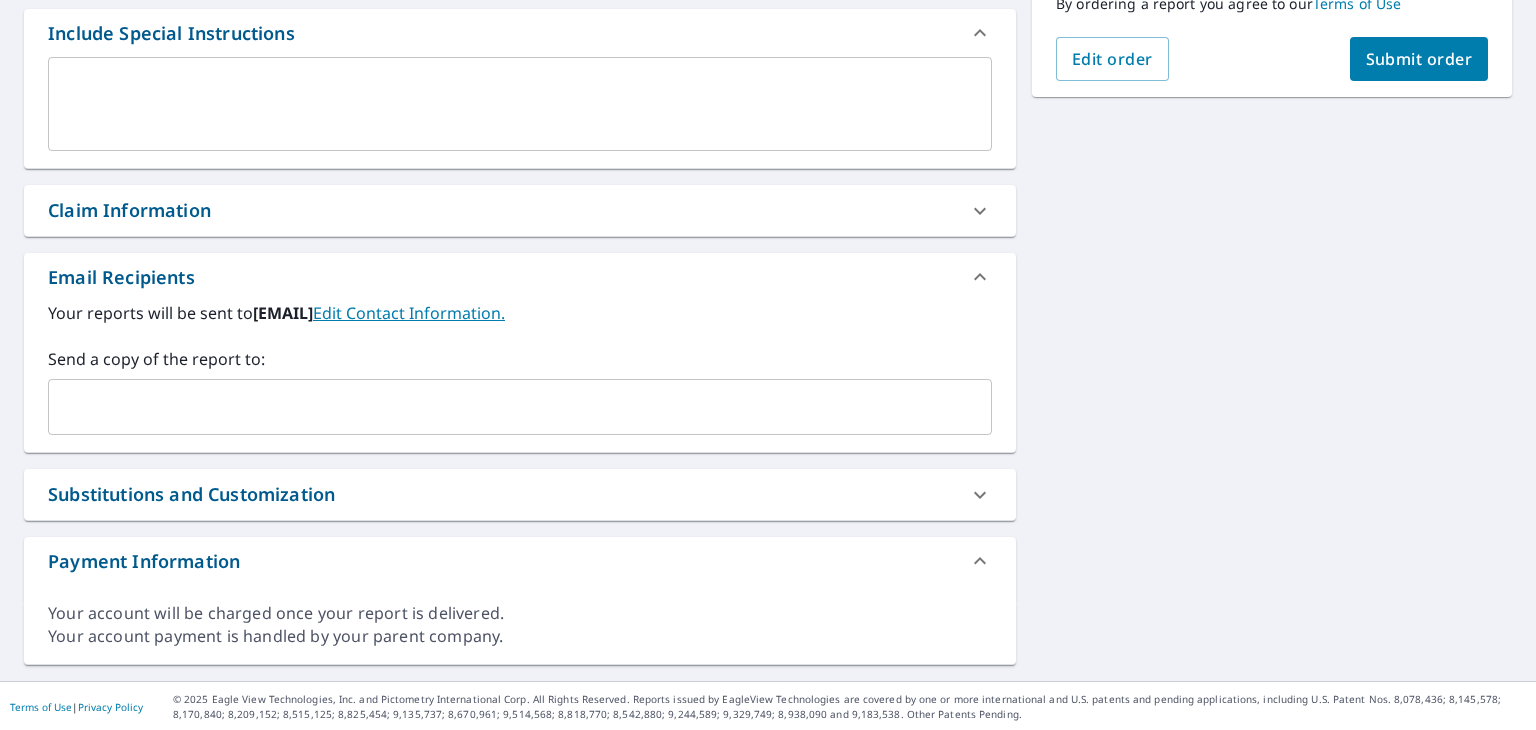 click on "Claim Information" at bounding box center (502, 210) 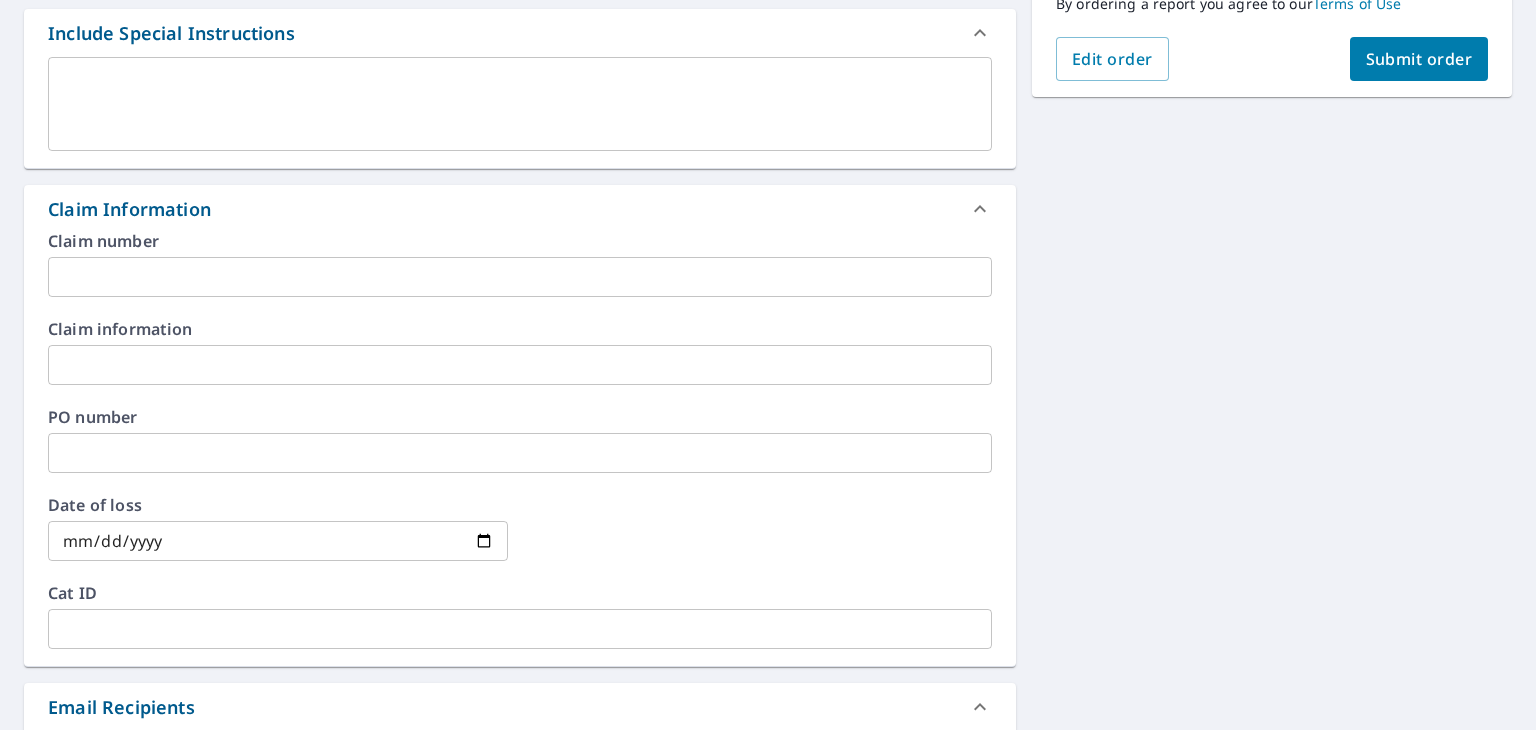 click at bounding box center (520, 277) 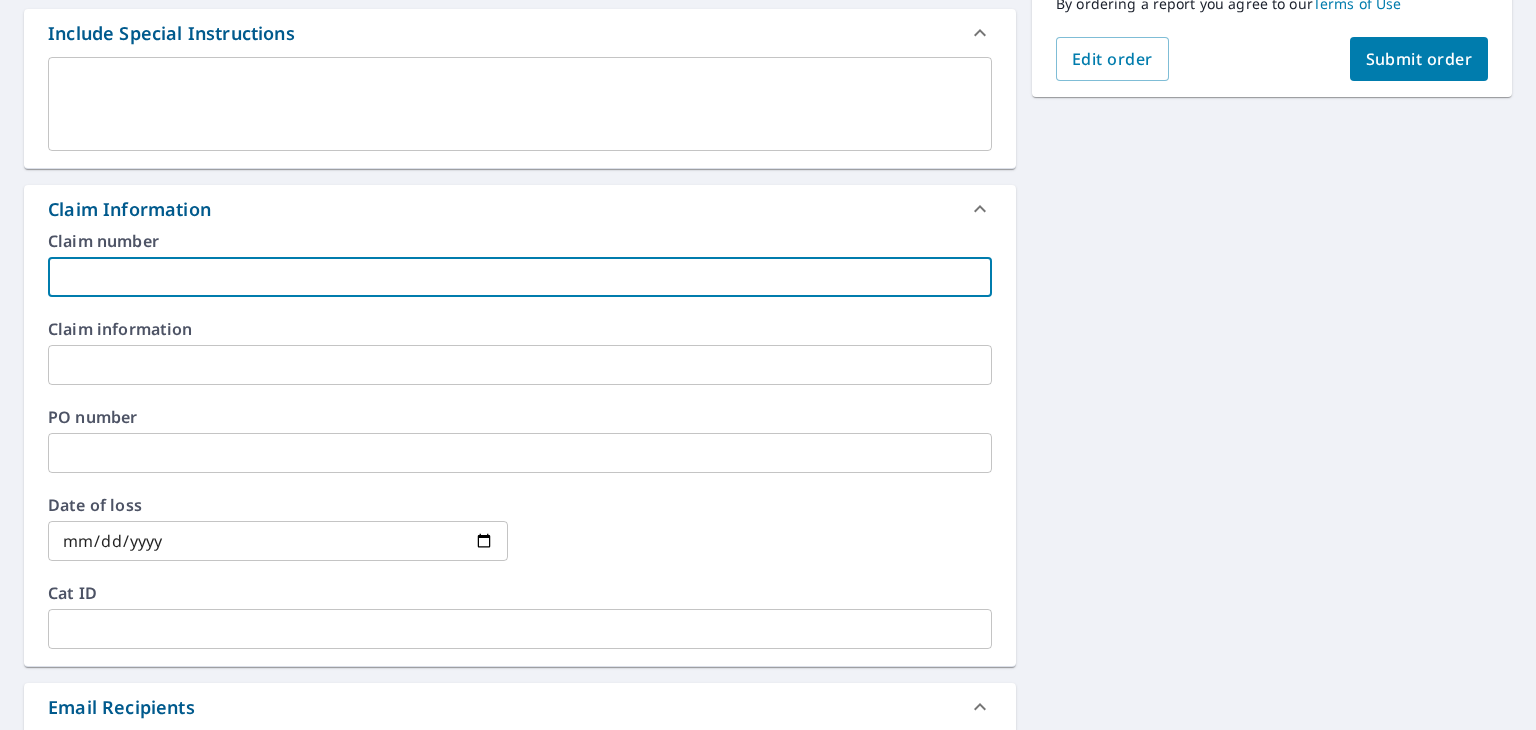 type on "strong Ridge" 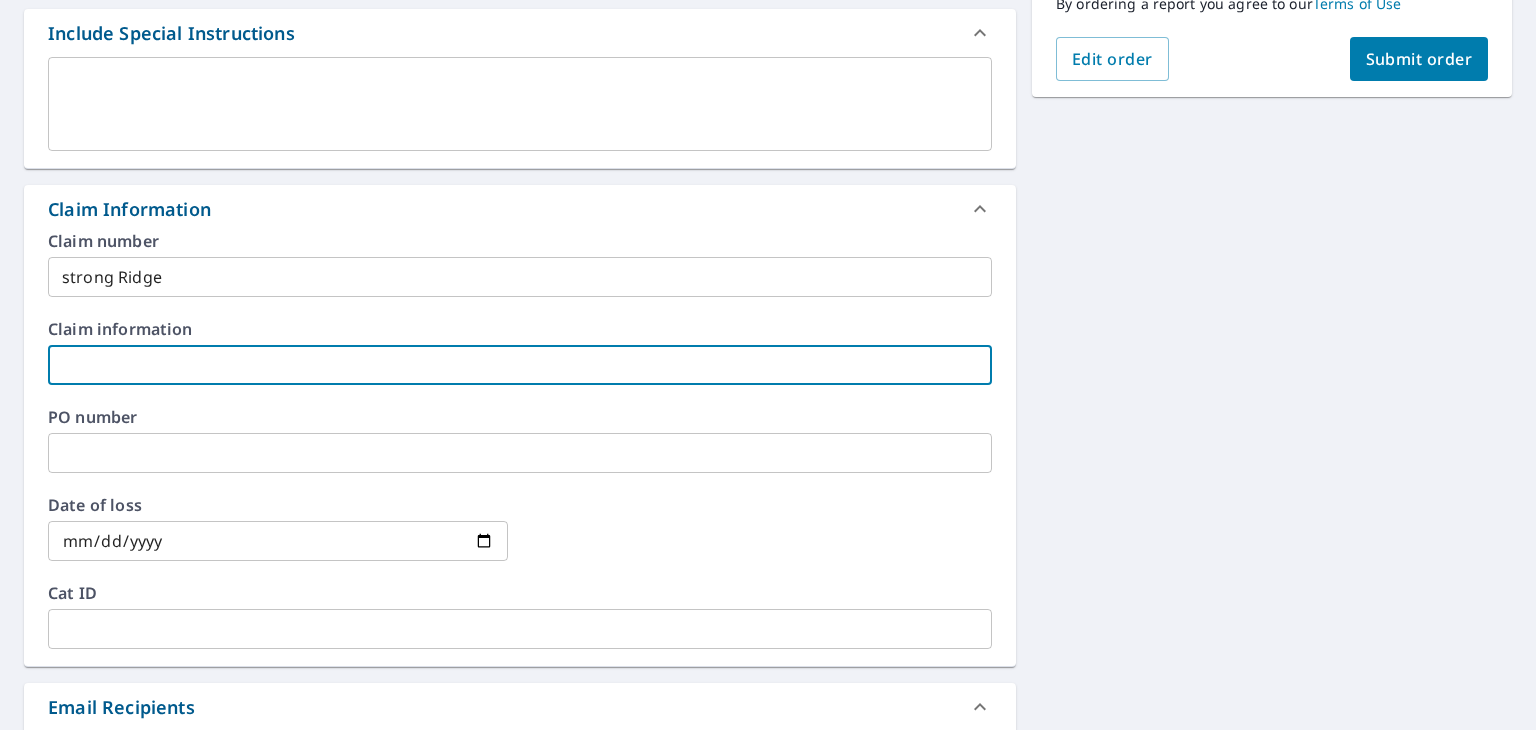 click at bounding box center [520, 365] 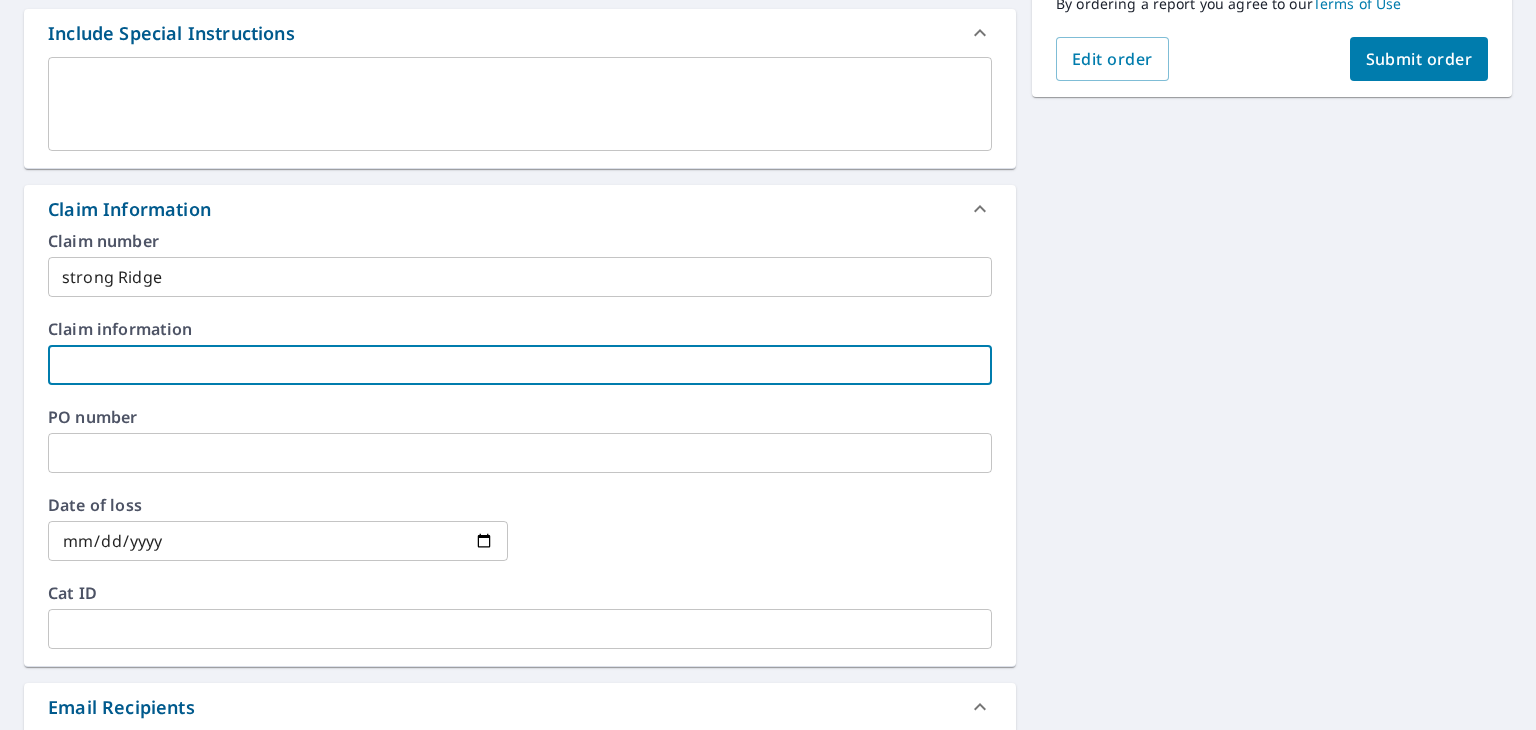 type on "Strong Ridge" 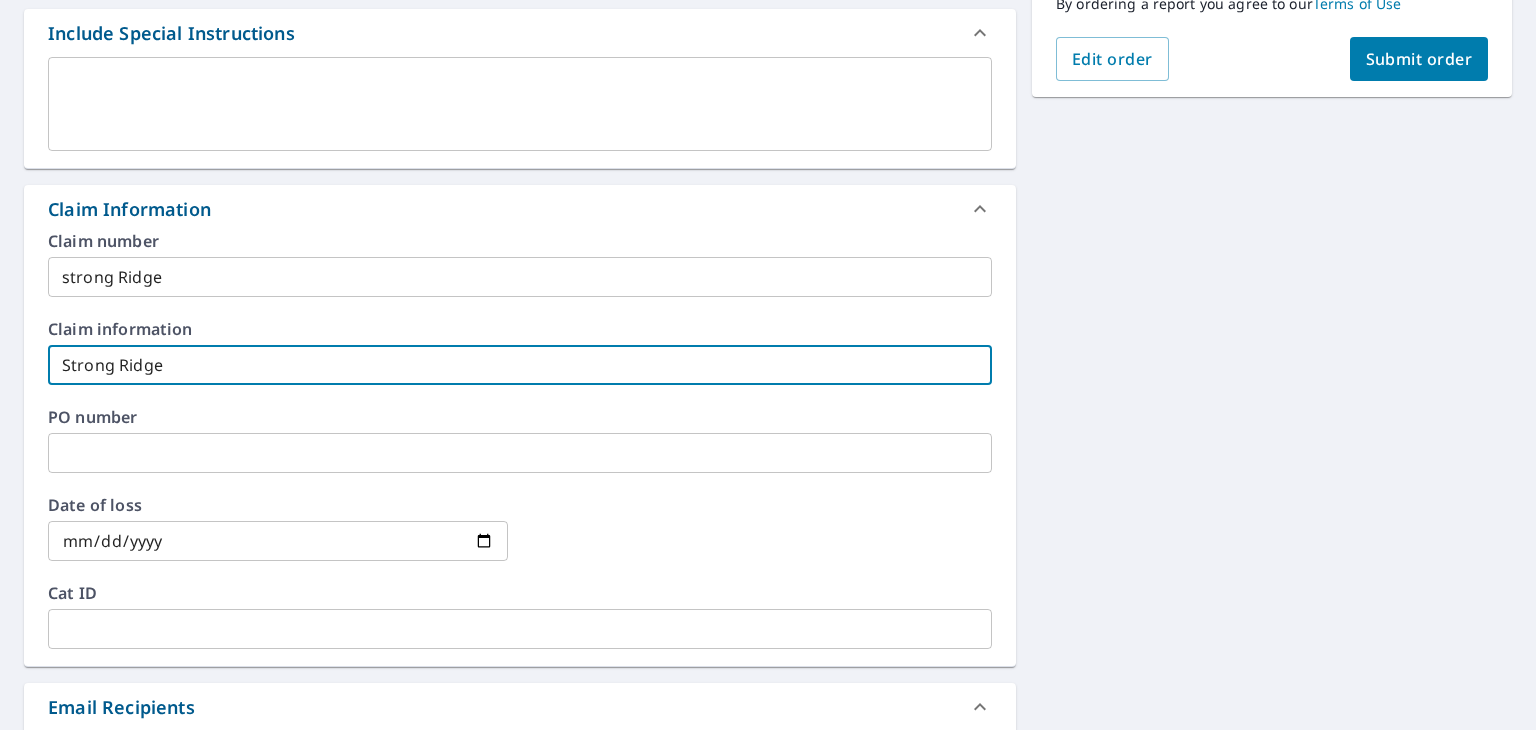 click at bounding box center (520, 453) 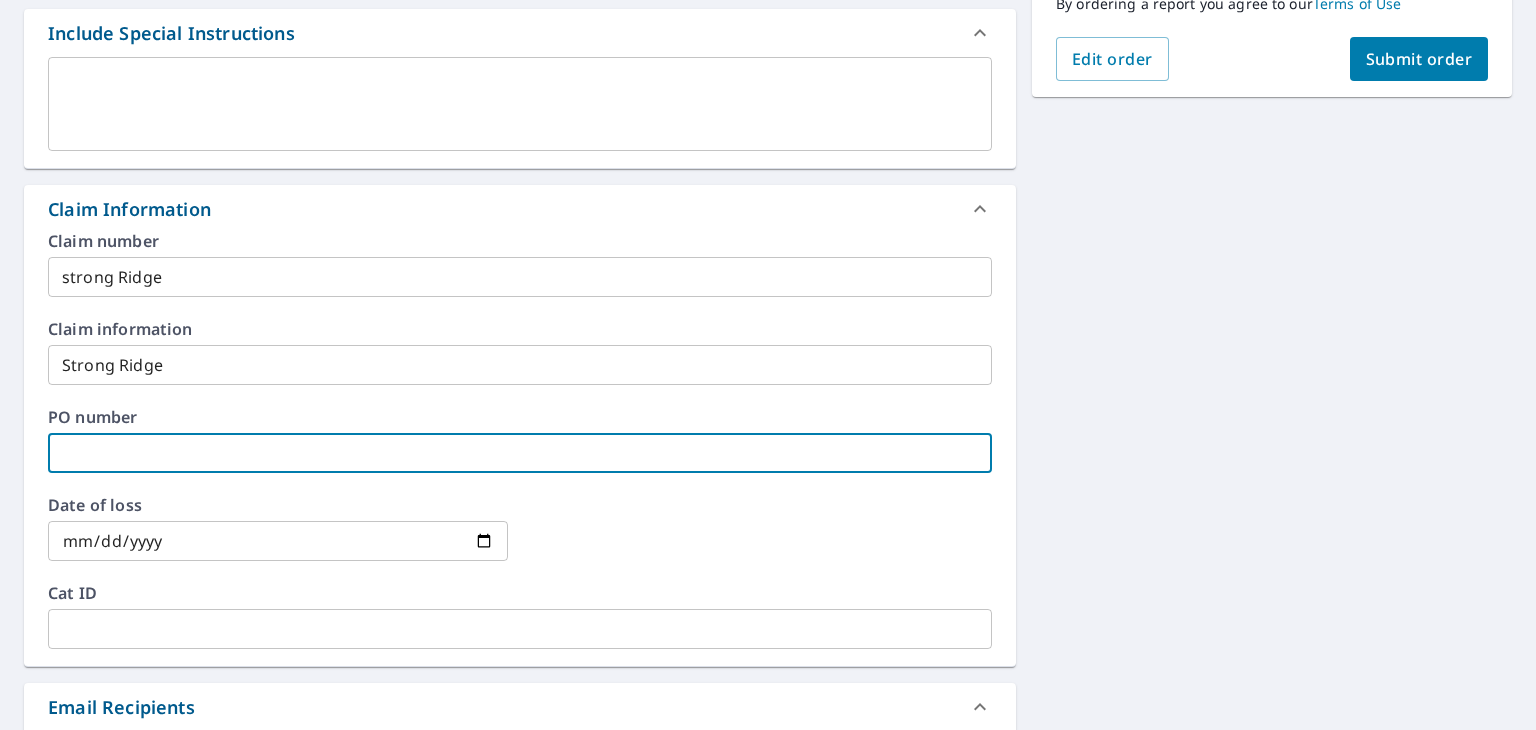 type on "Strong Ridge" 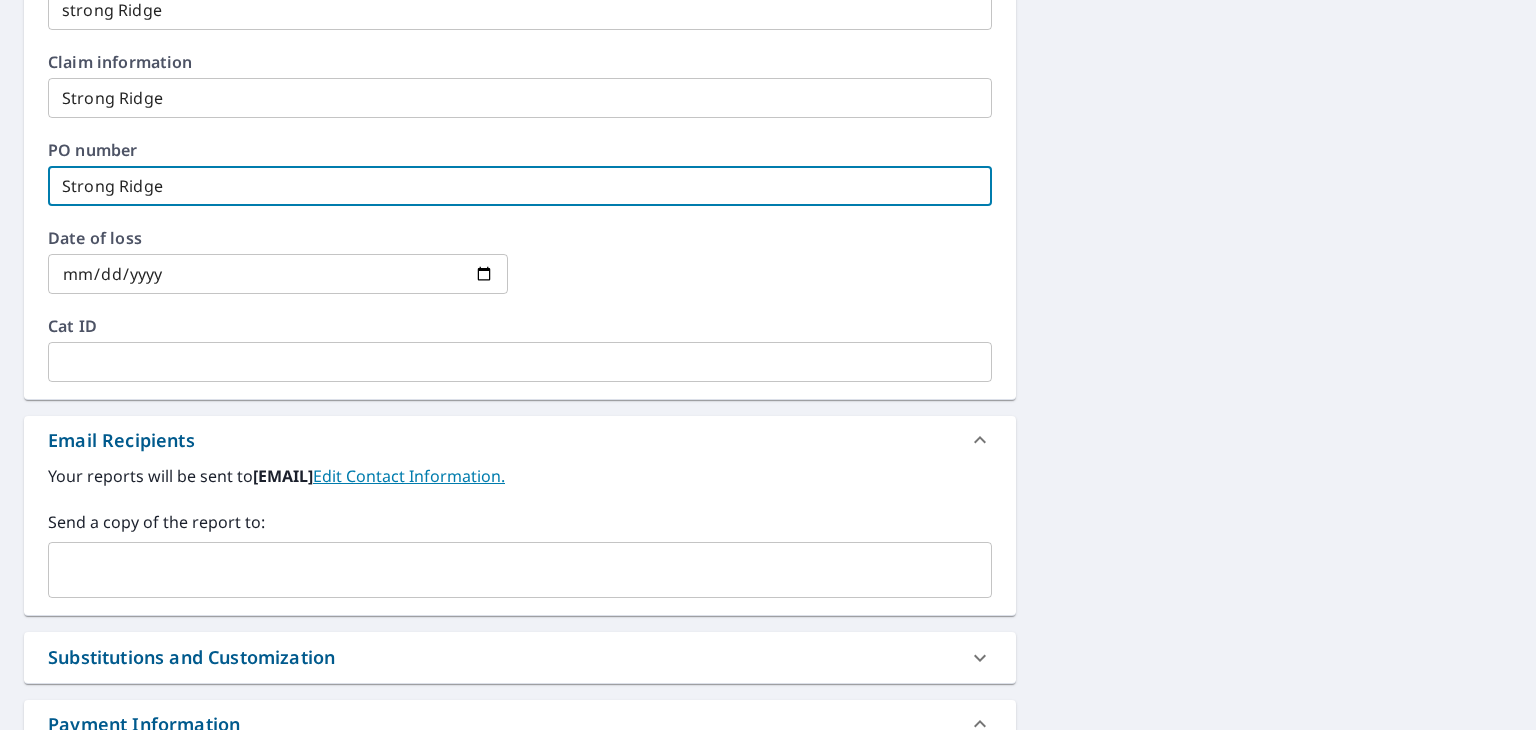 scroll, scrollTop: 812, scrollLeft: 0, axis: vertical 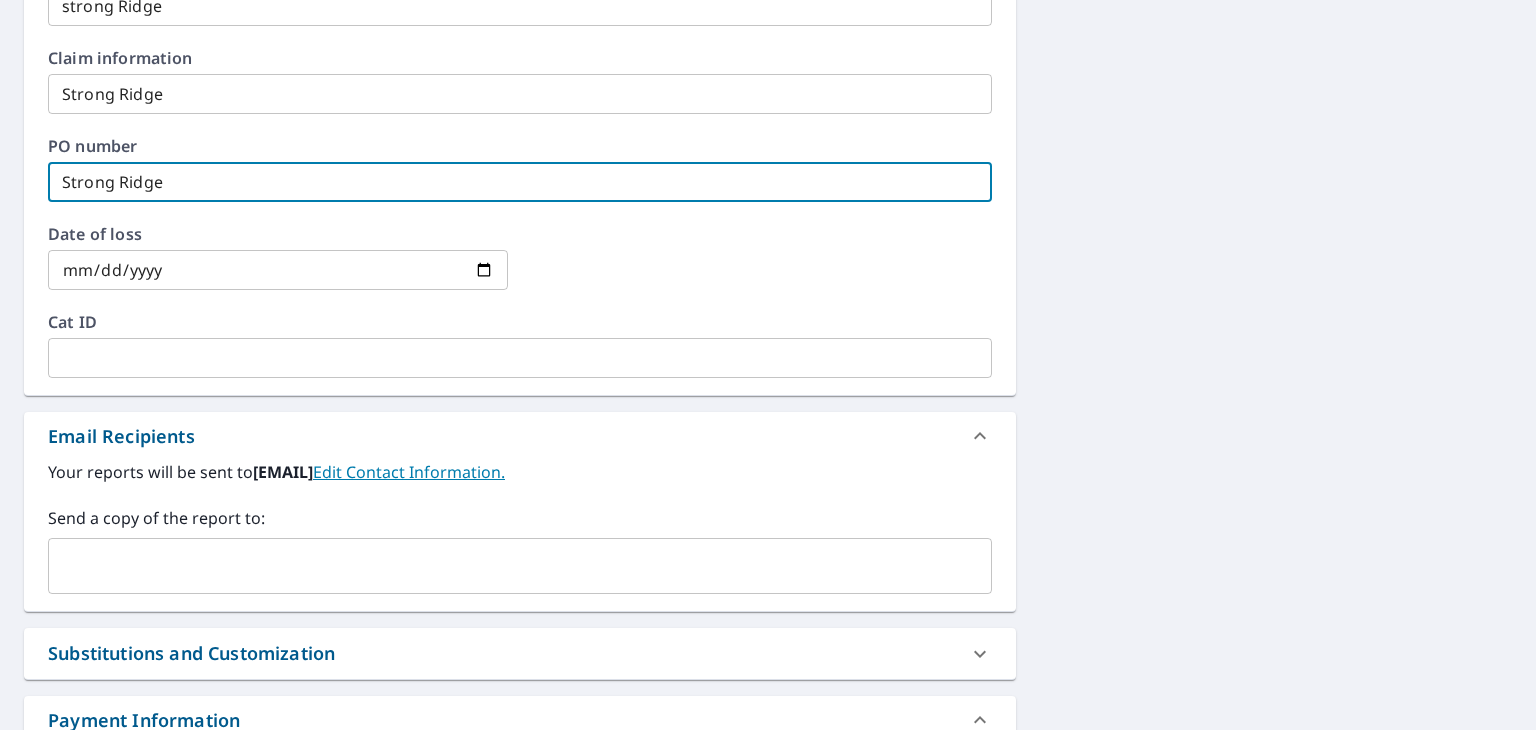 click at bounding box center [505, 566] 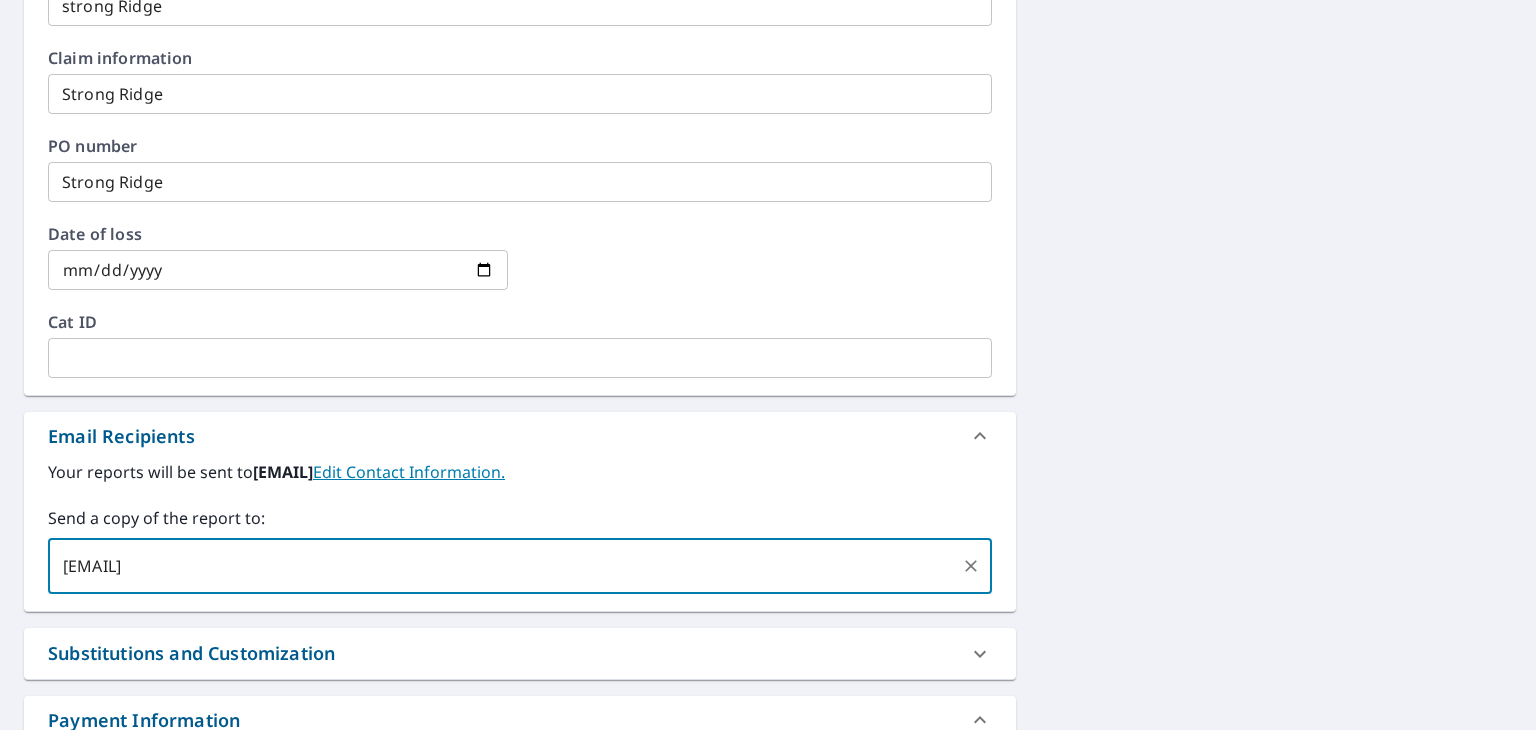 type on "david@strongridge.net" 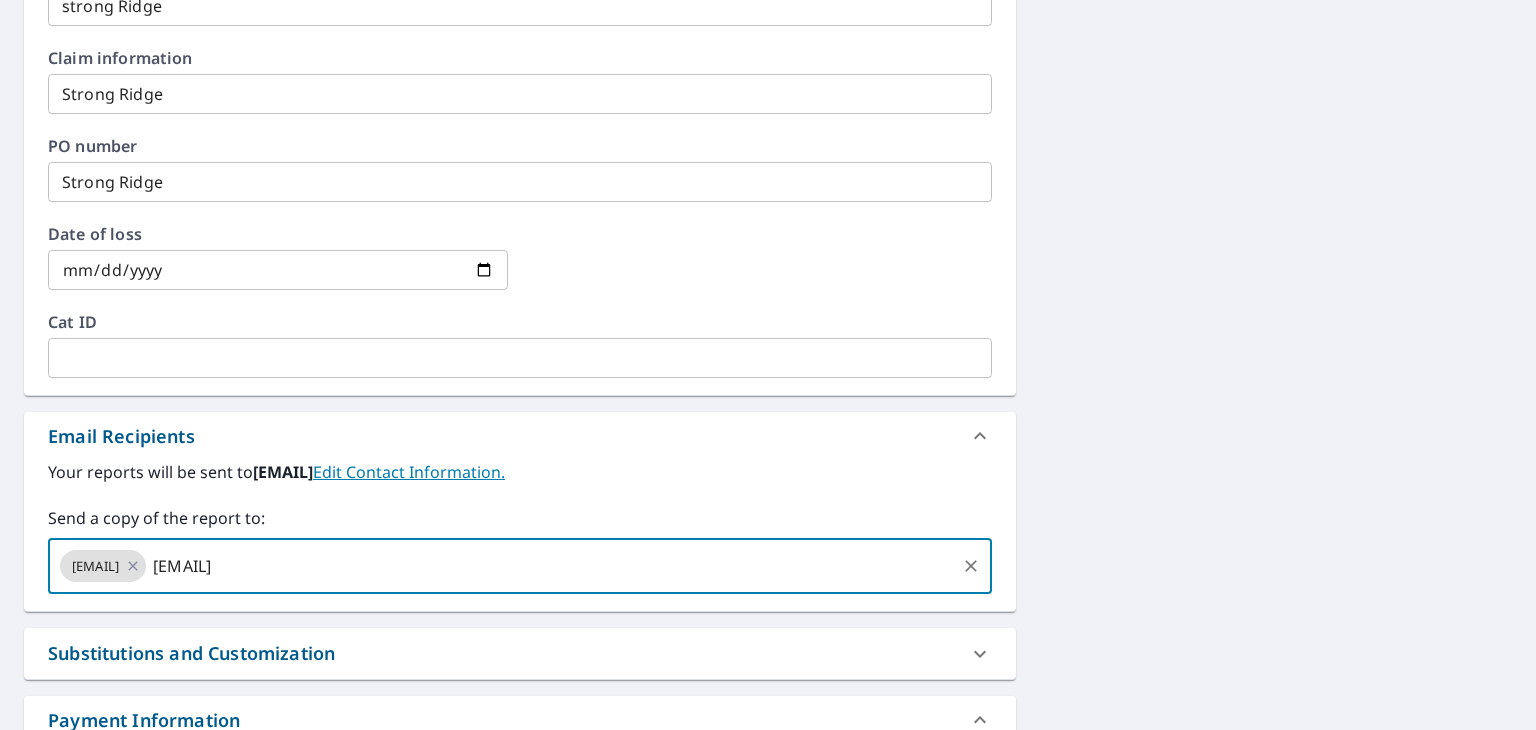 type on "scott@strongridge.net" 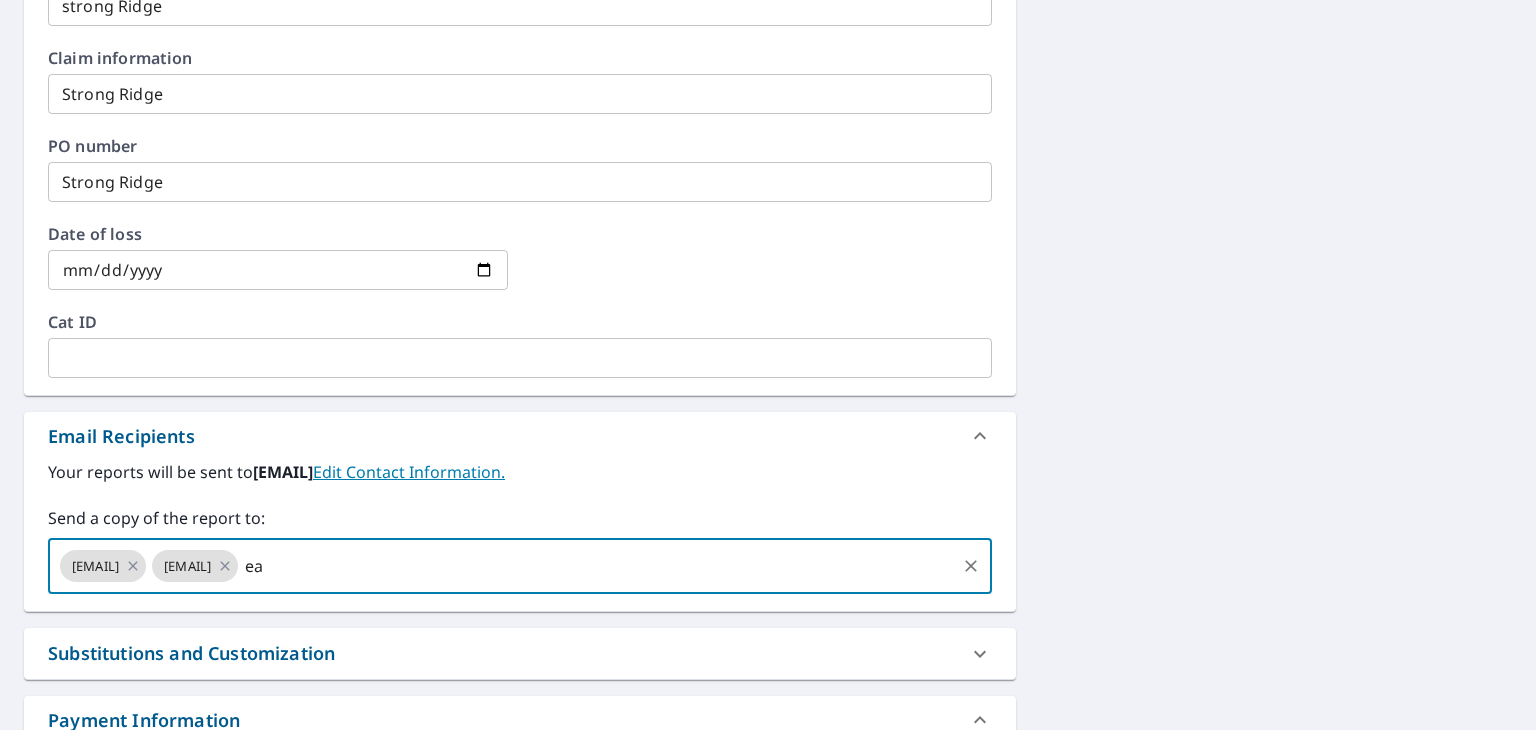 type on "e" 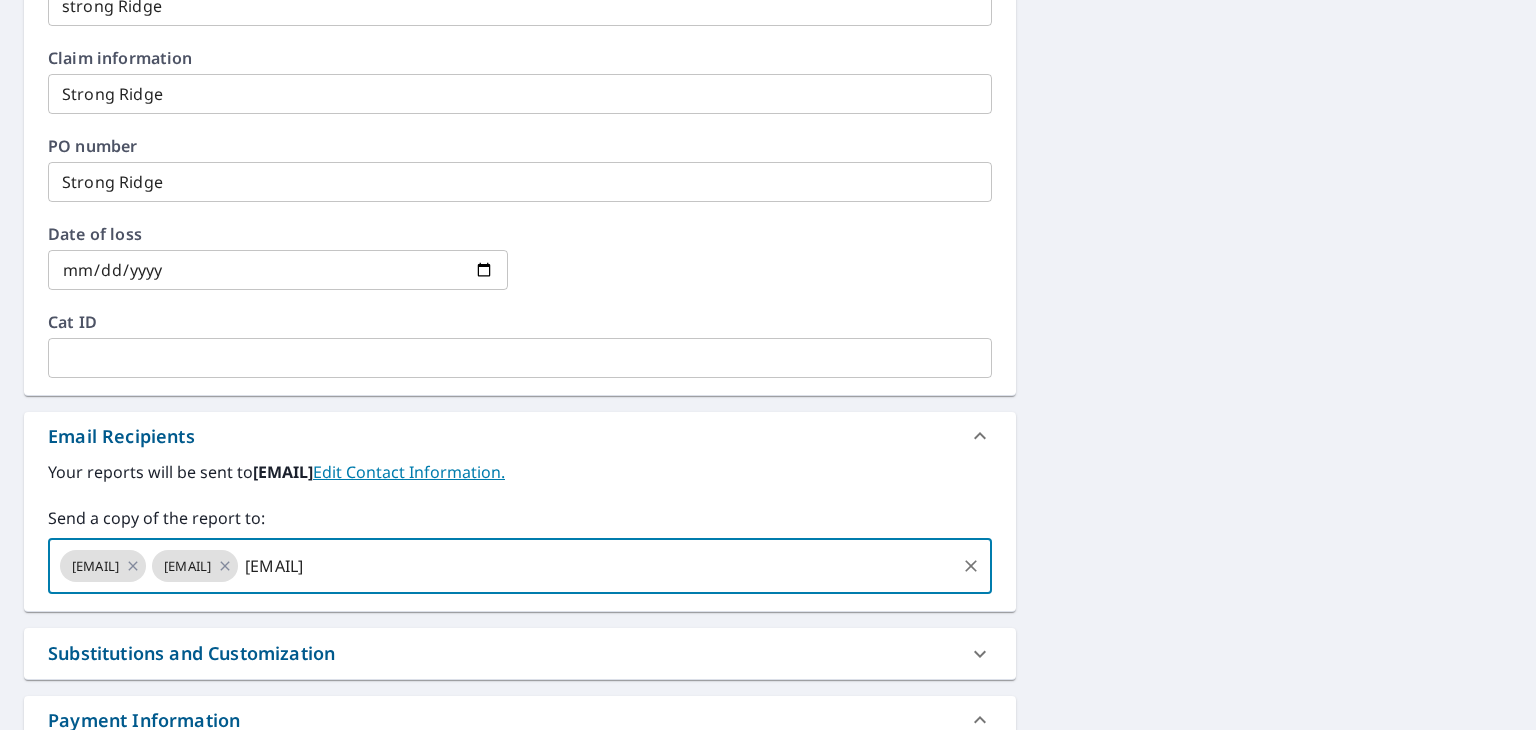 type on "bacevedo@strongridge.net" 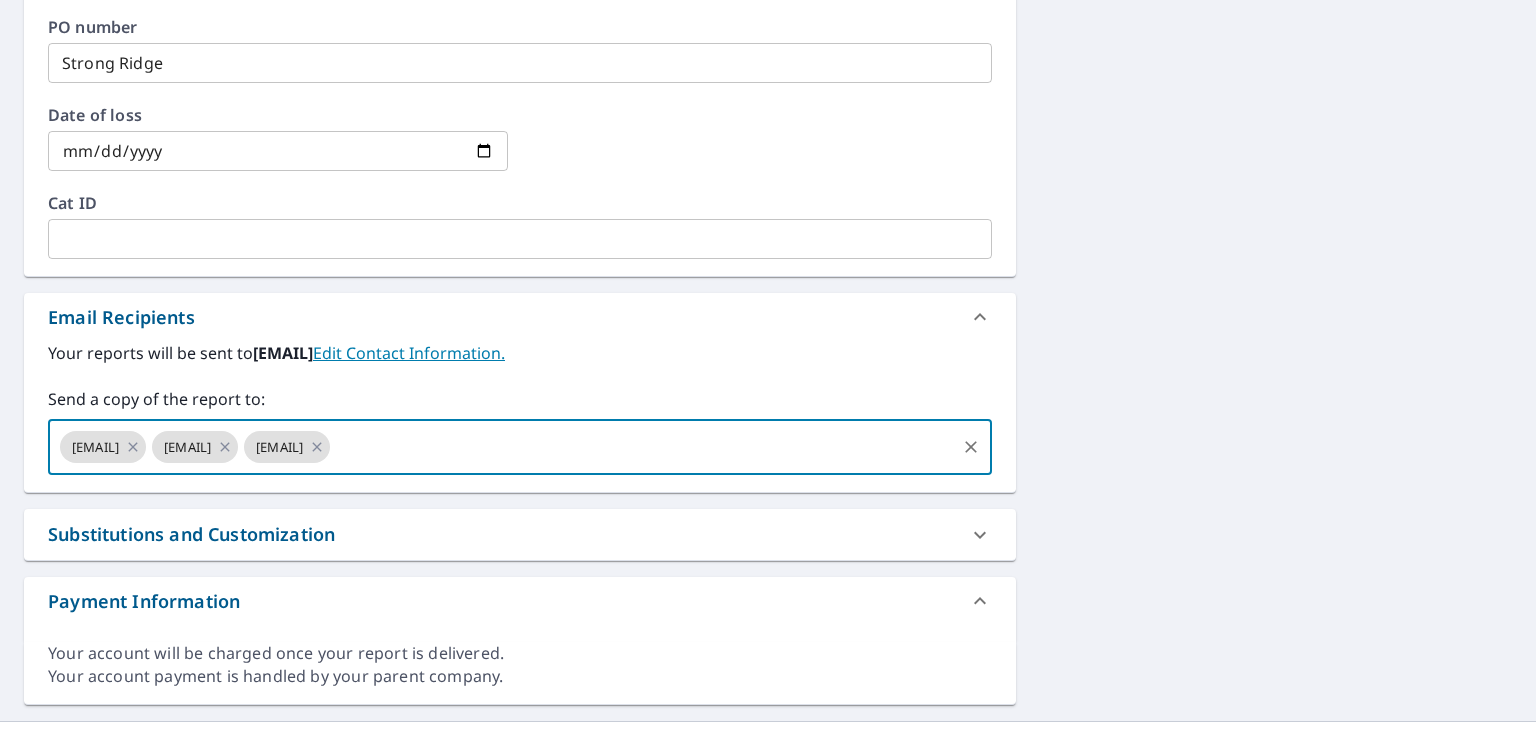 scroll, scrollTop: 972, scrollLeft: 0, axis: vertical 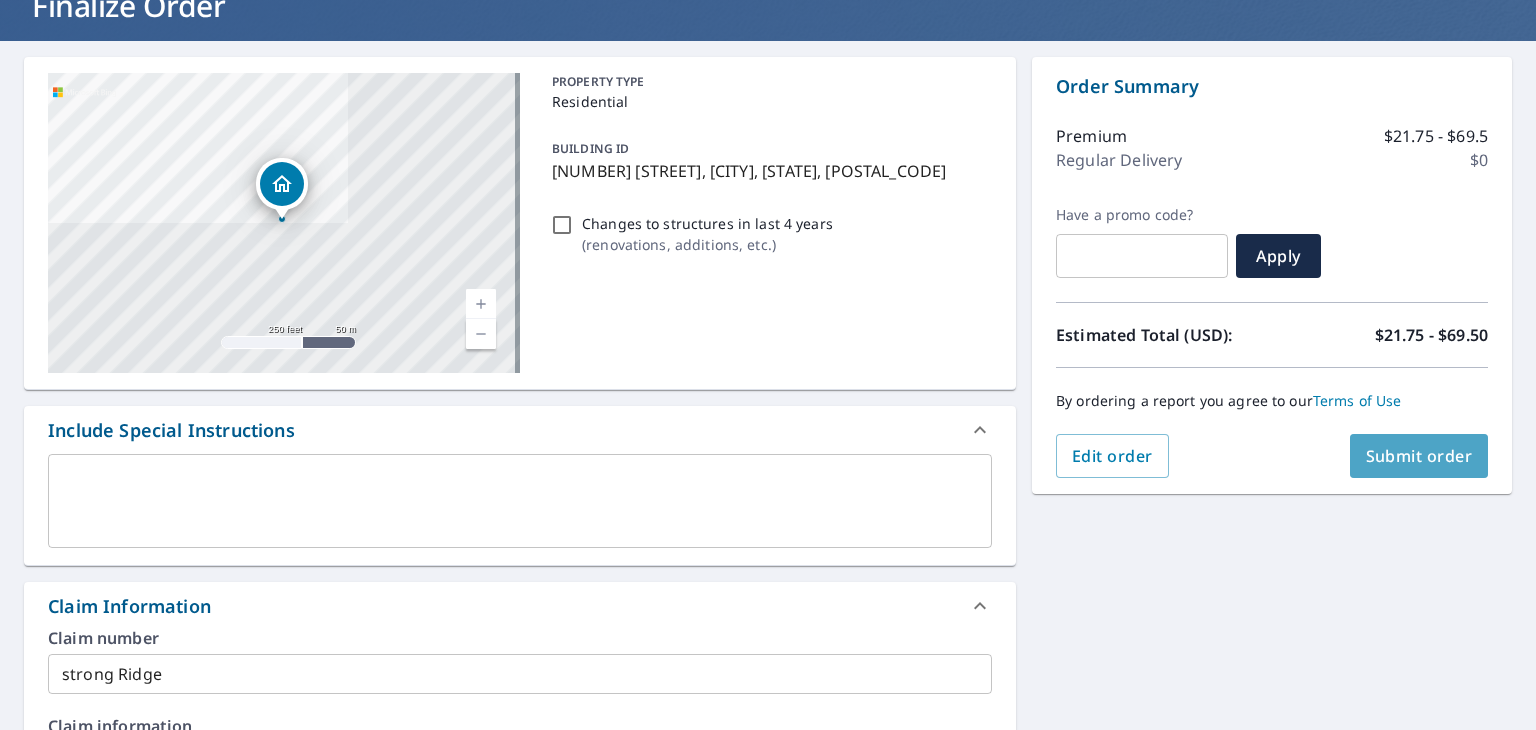 click on "Submit order" at bounding box center (1419, 456) 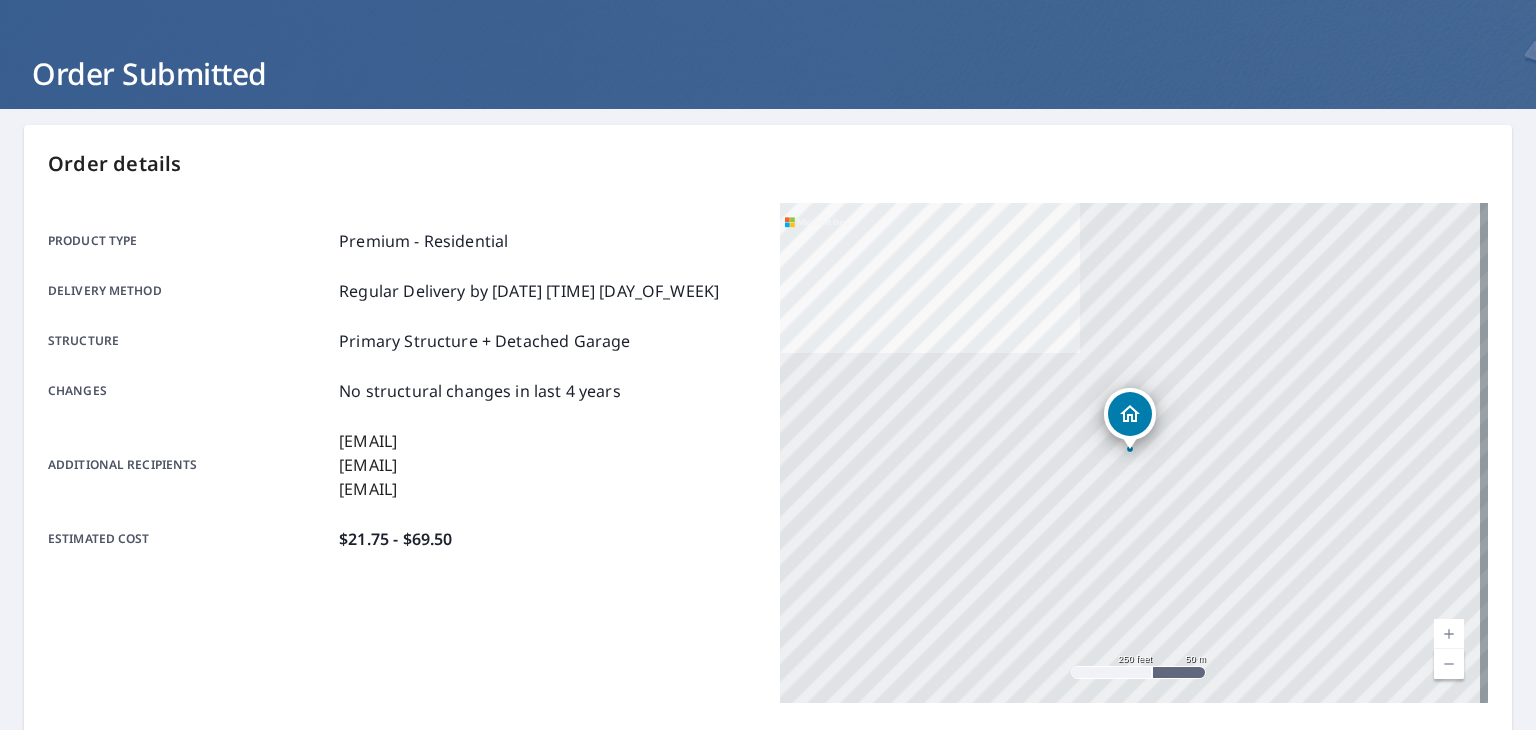 scroll, scrollTop: 72, scrollLeft: 0, axis: vertical 